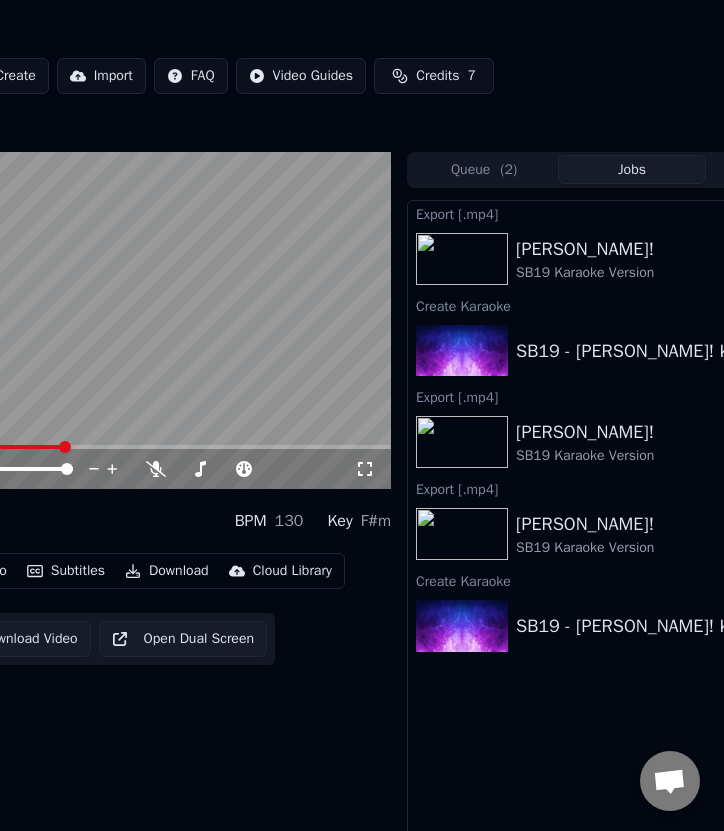 scroll, scrollTop: 0, scrollLeft: 358, axis: horizontal 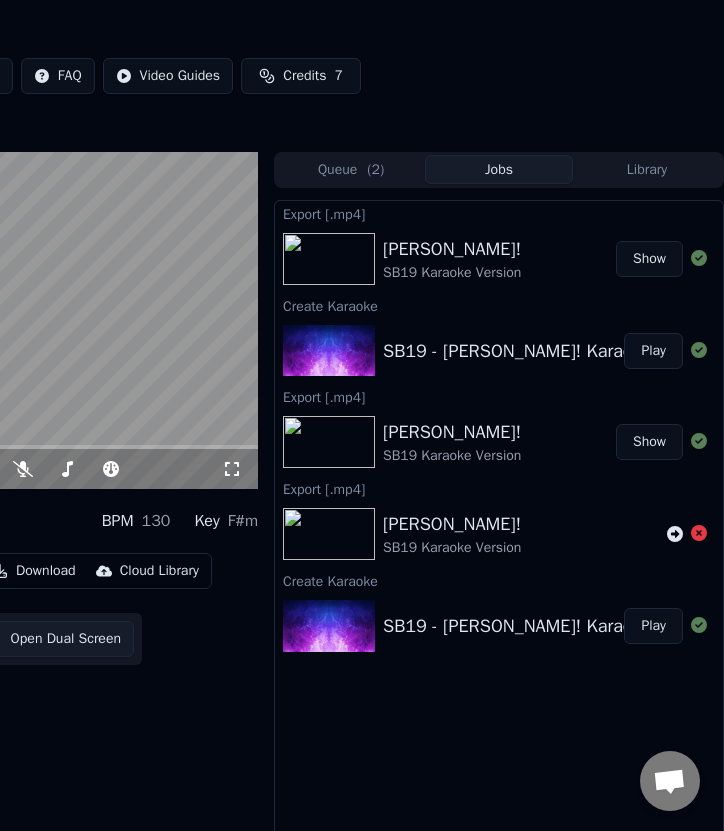 click on "Show" at bounding box center [649, 259] 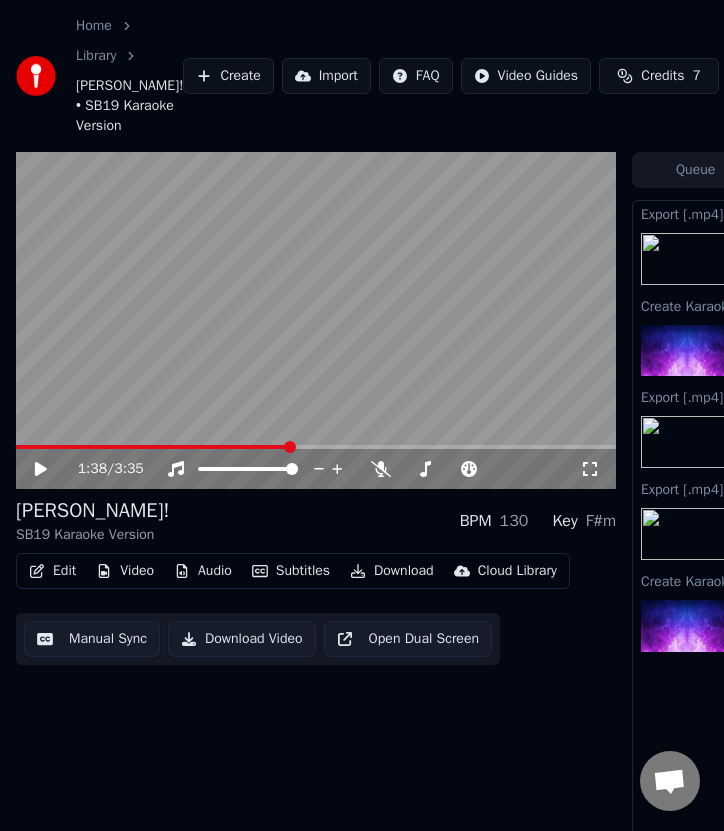 scroll, scrollTop: 0, scrollLeft: 358, axis: horizontal 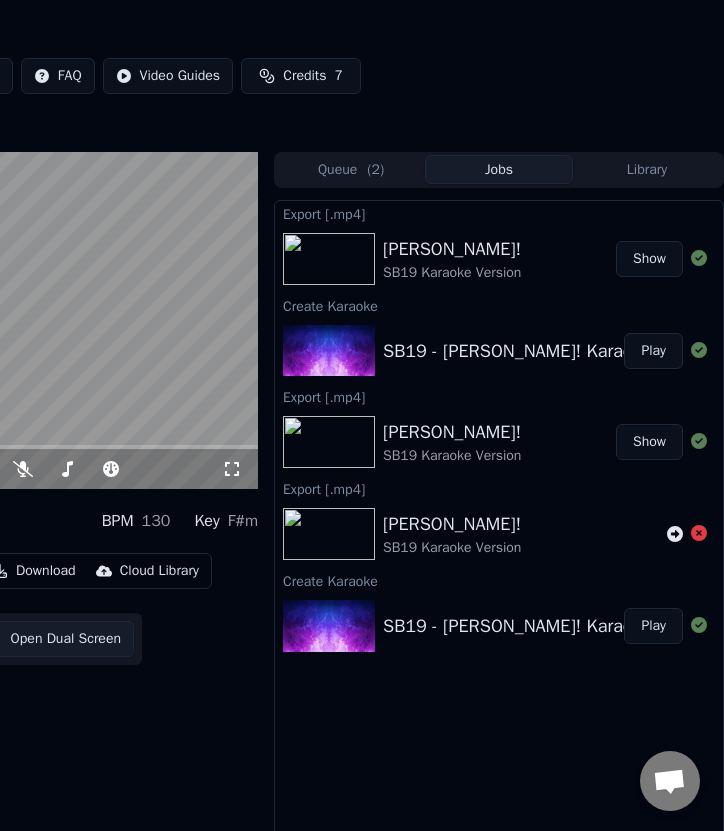 click on "Play" at bounding box center [653, 351] 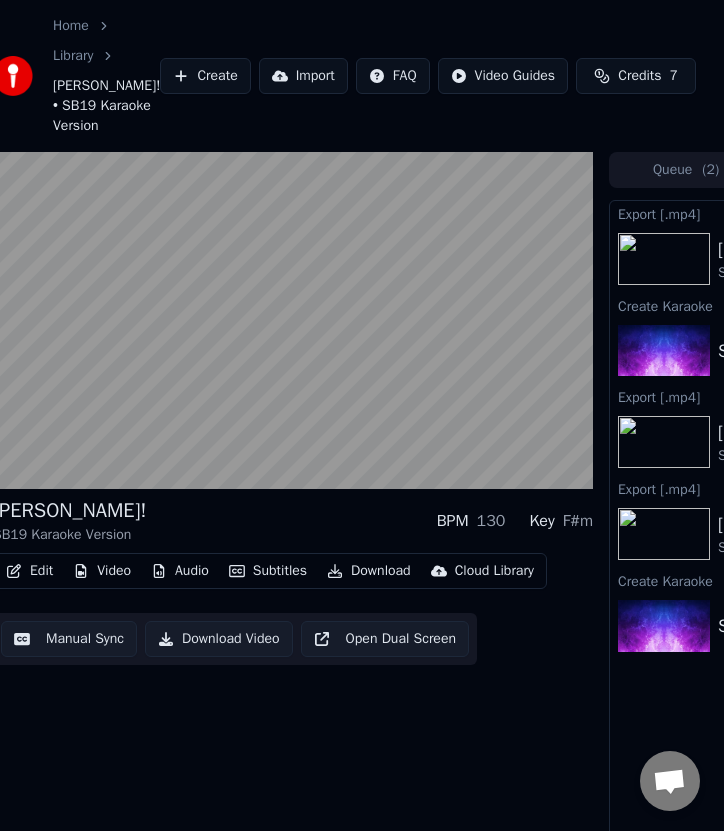 scroll, scrollTop: 0, scrollLeft: 0, axis: both 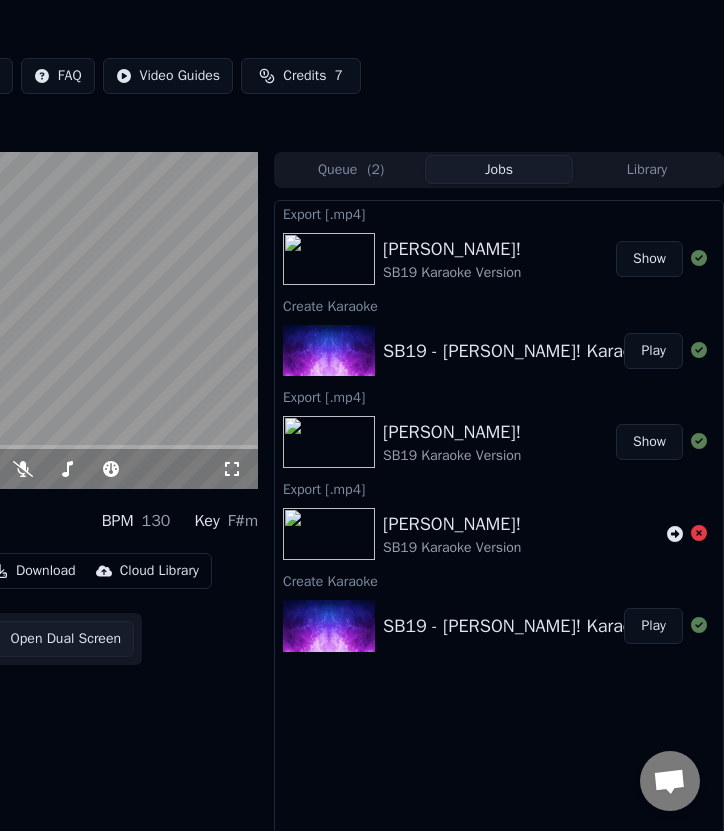 click on "Show" at bounding box center [649, 259] 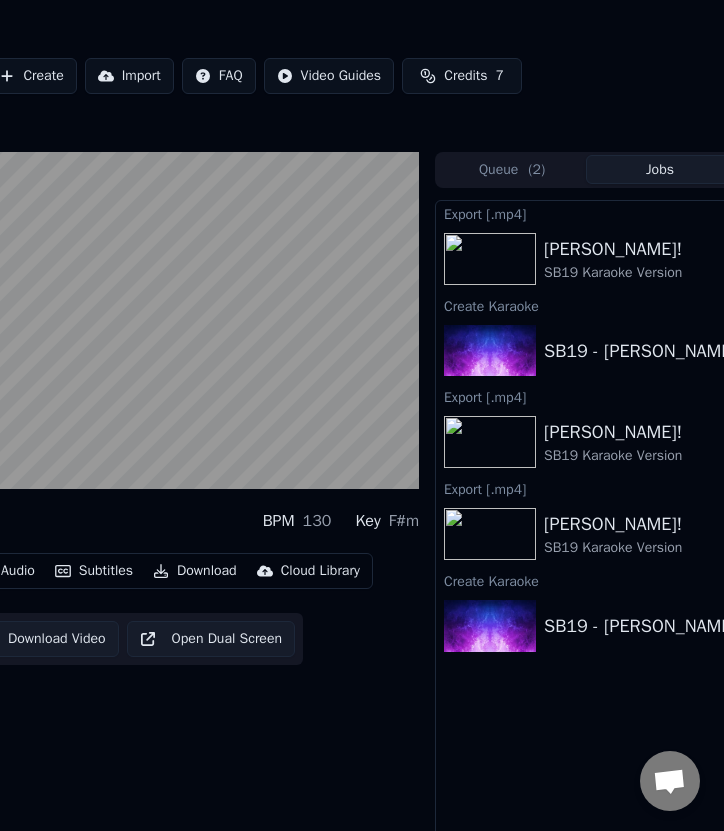 scroll, scrollTop: 0, scrollLeft: 0, axis: both 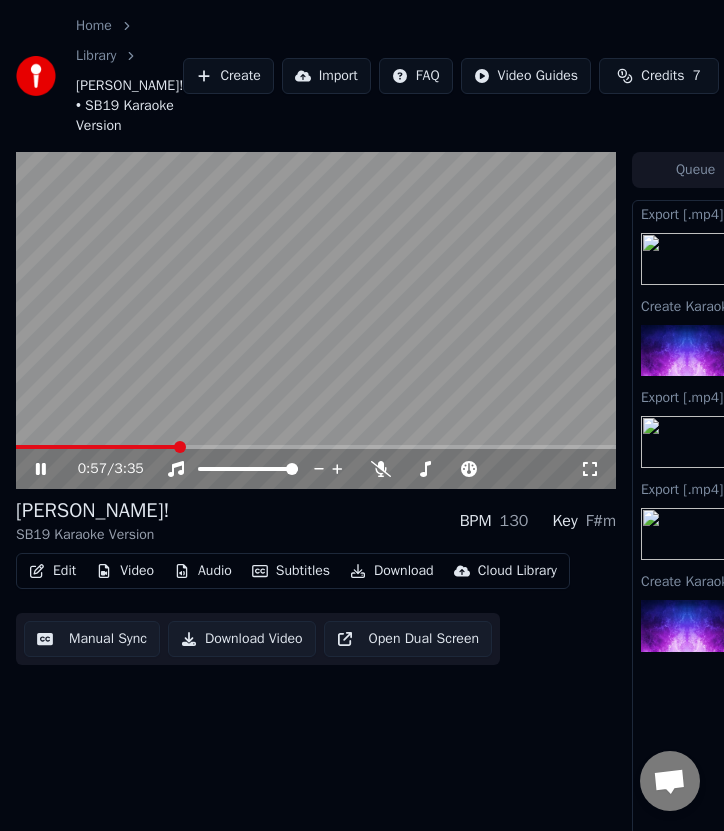 click 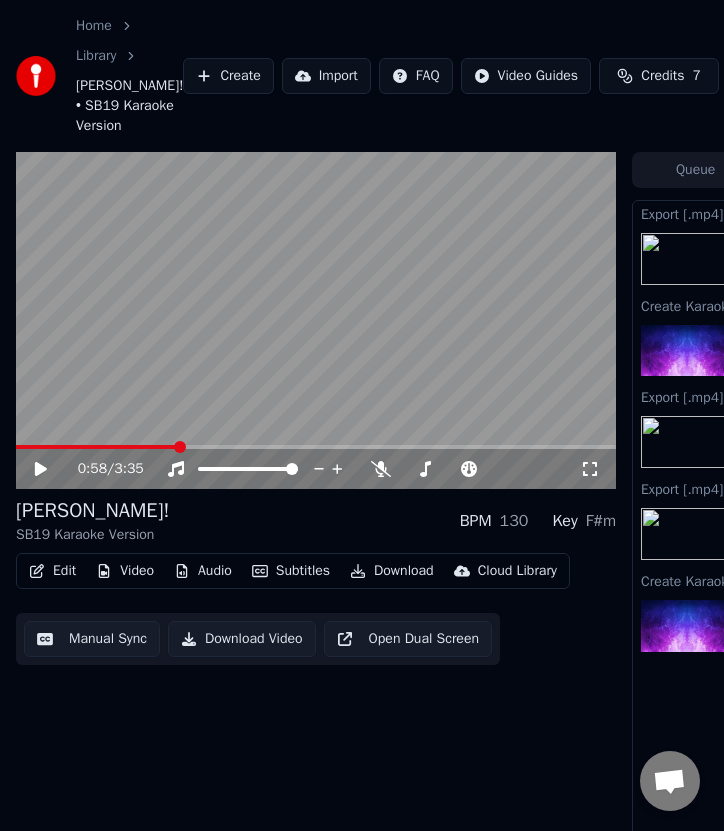 click on "Create" at bounding box center (228, 76) 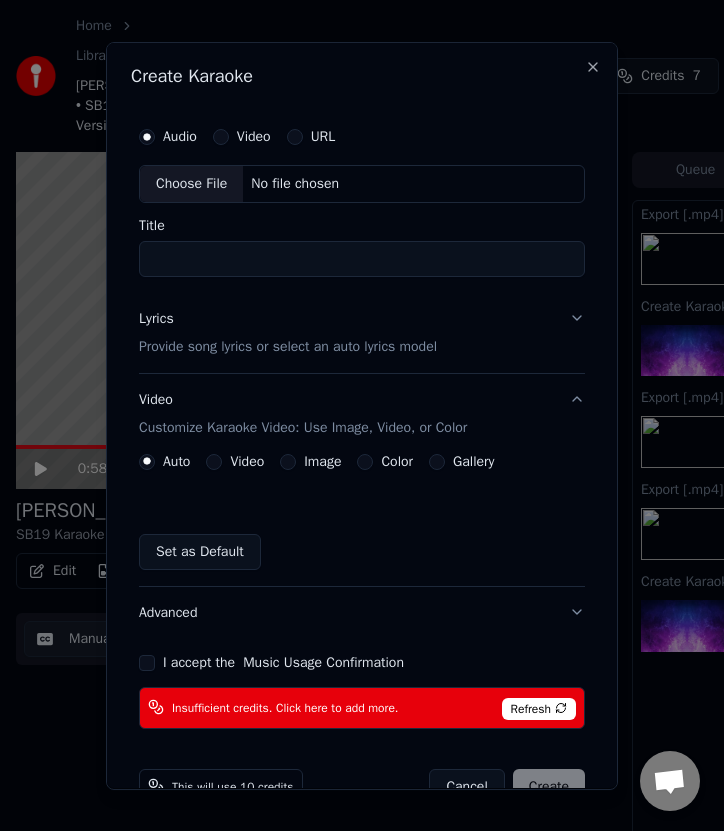 click on "URL" at bounding box center (295, 137) 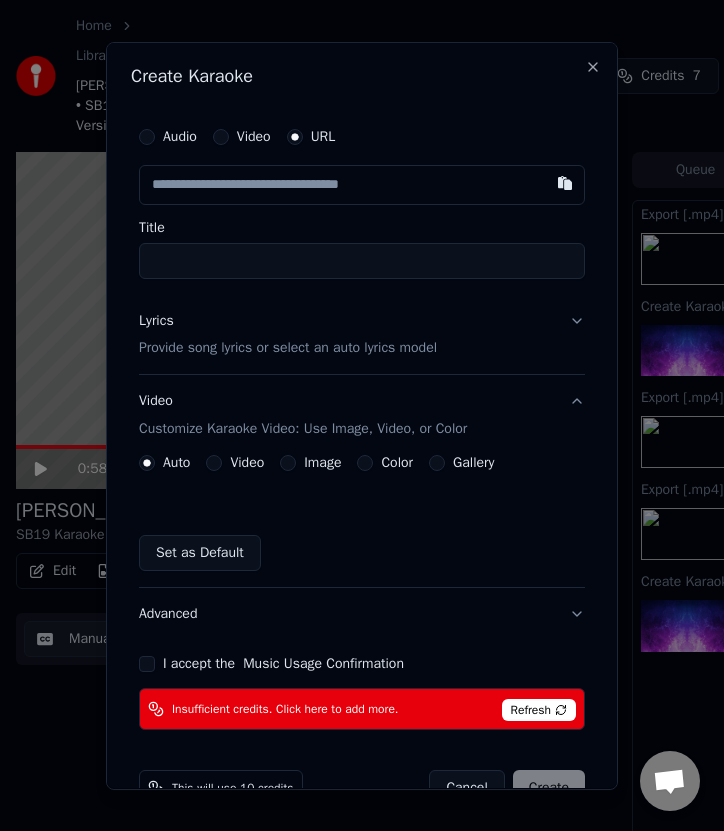click at bounding box center [362, 185] 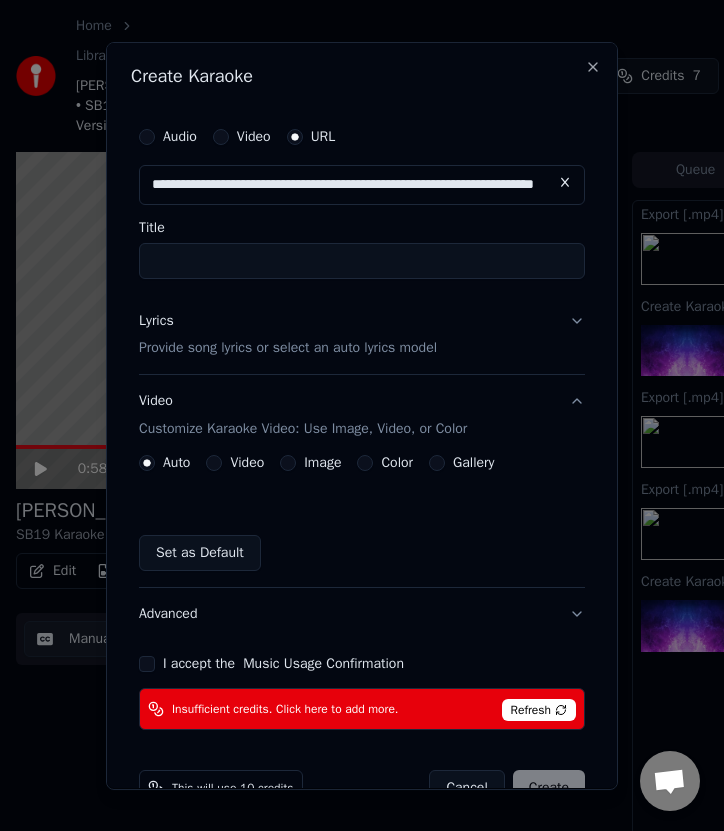 scroll, scrollTop: 0, scrollLeft: 155, axis: horizontal 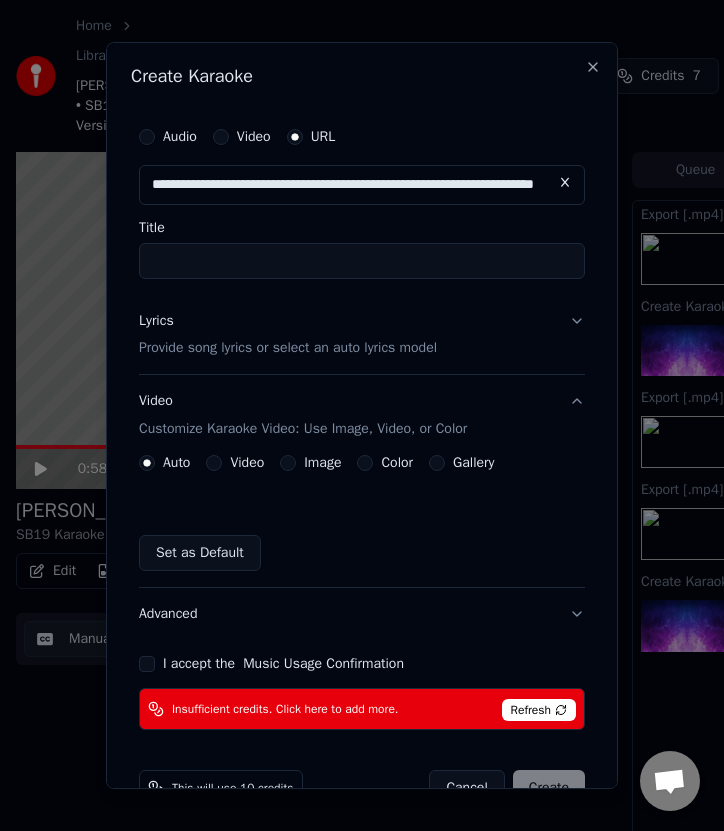 type on "**********" 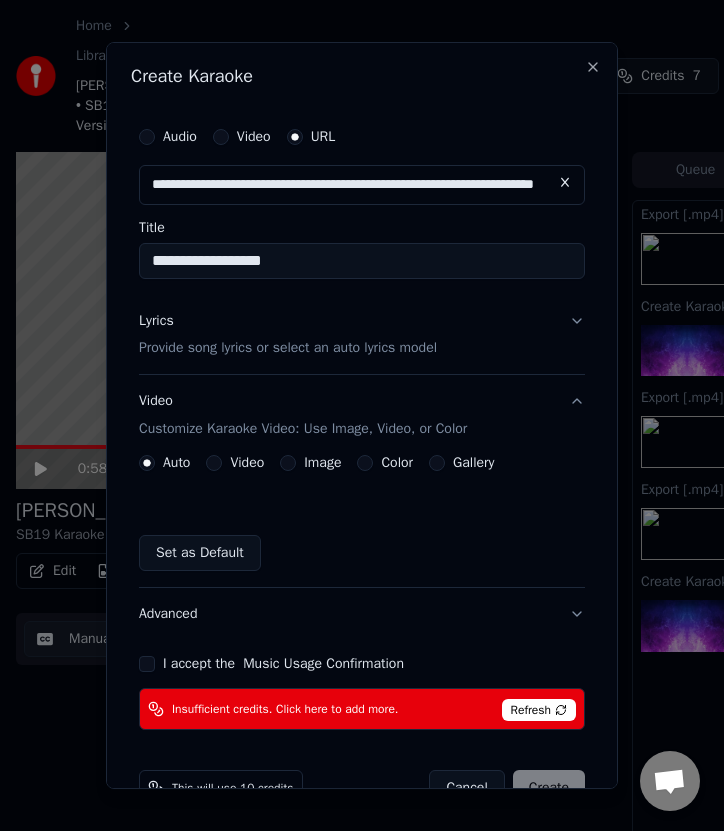type on "**********" 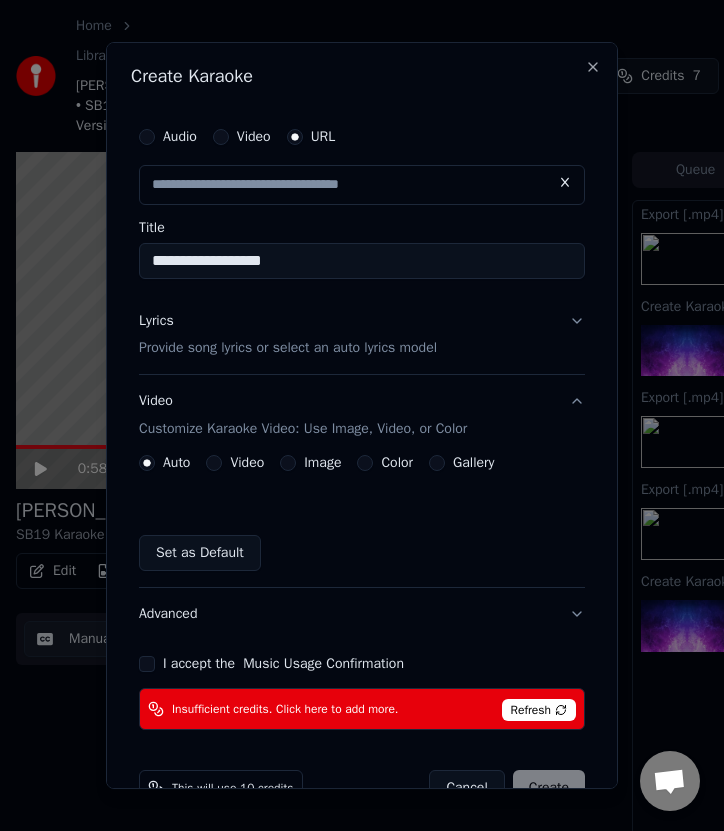 scroll, scrollTop: 0, scrollLeft: 0, axis: both 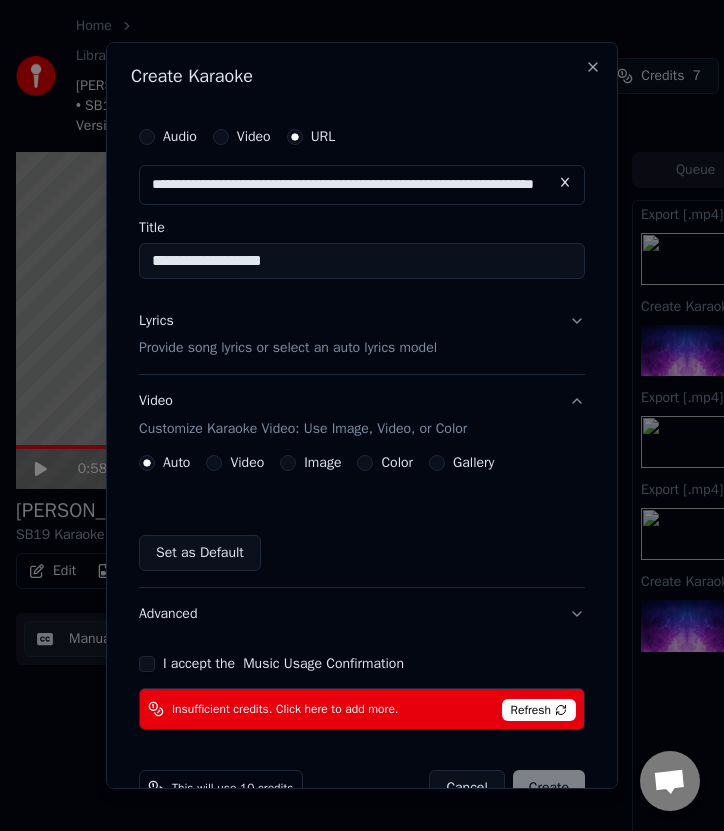 type on "**********" 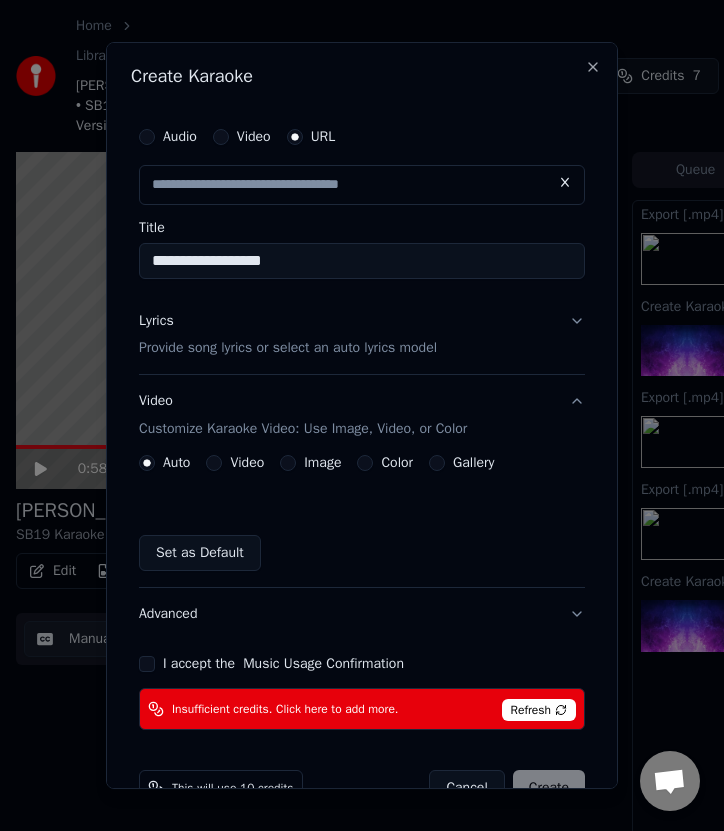 scroll, scrollTop: 0, scrollLeft: 0, axis: both 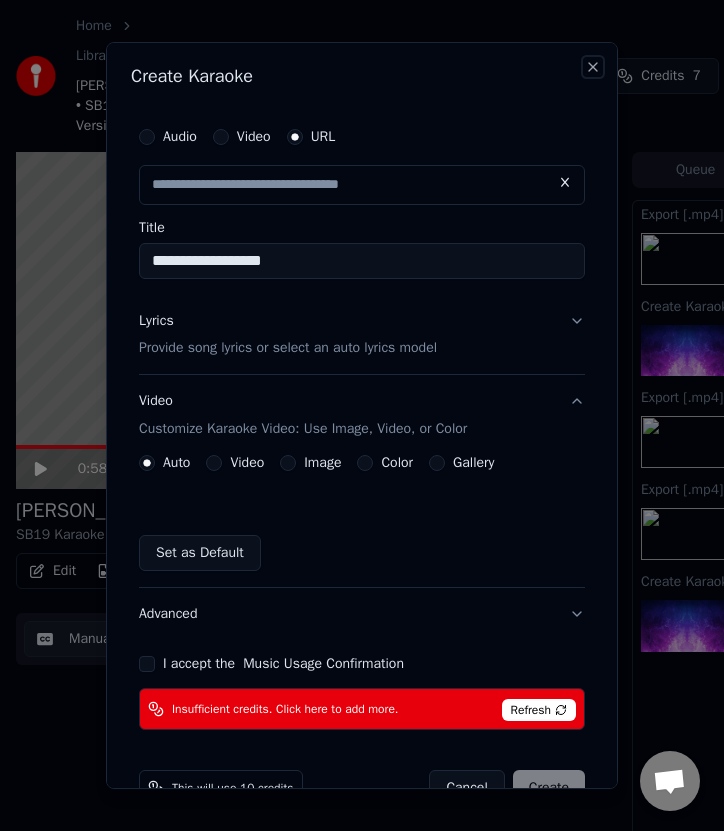 click on "Close" at bounding box center [593, 67] 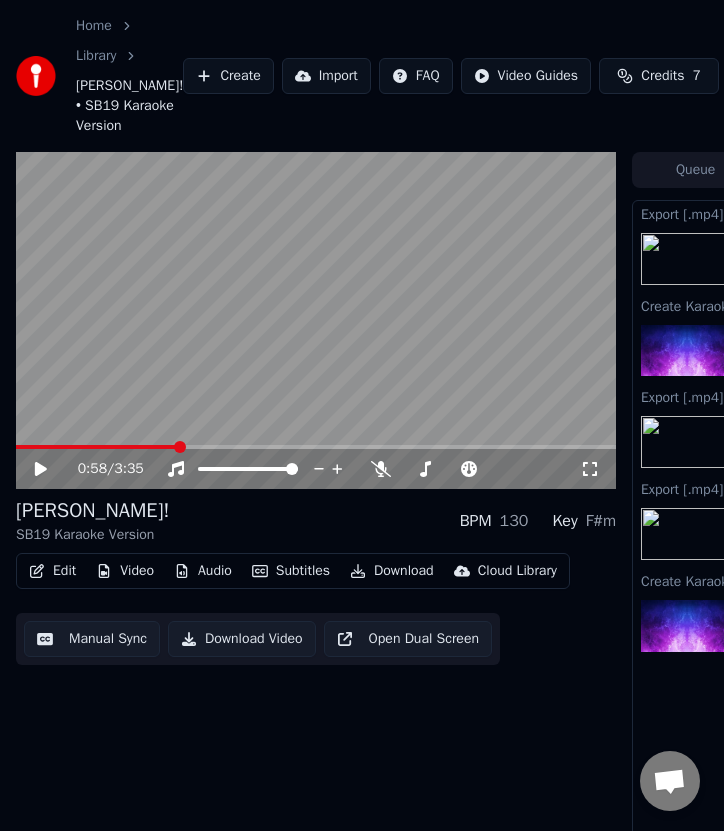 click on "Create" at bounding box center [228, 76] 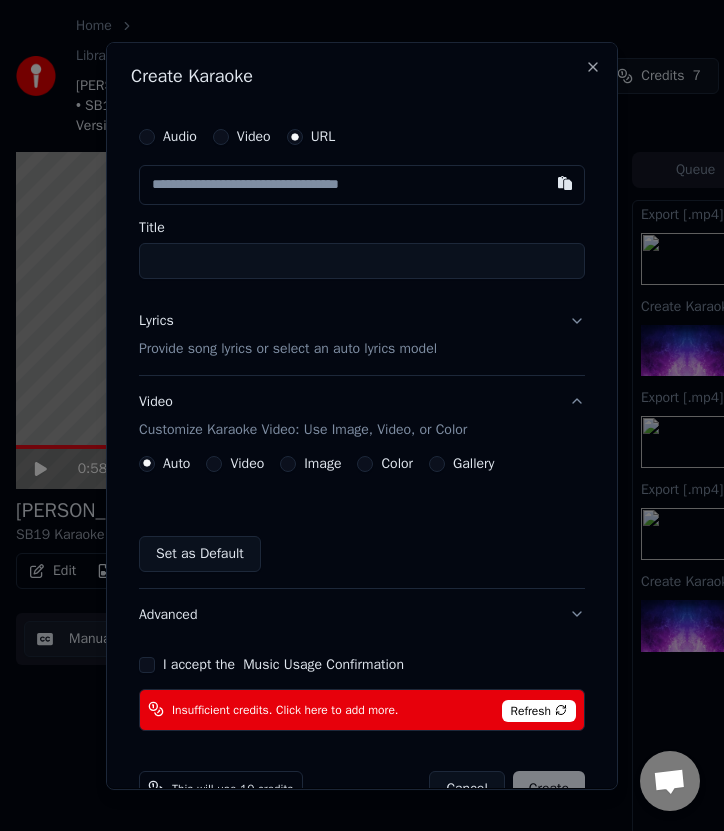 click at bounding box center (362, 185) 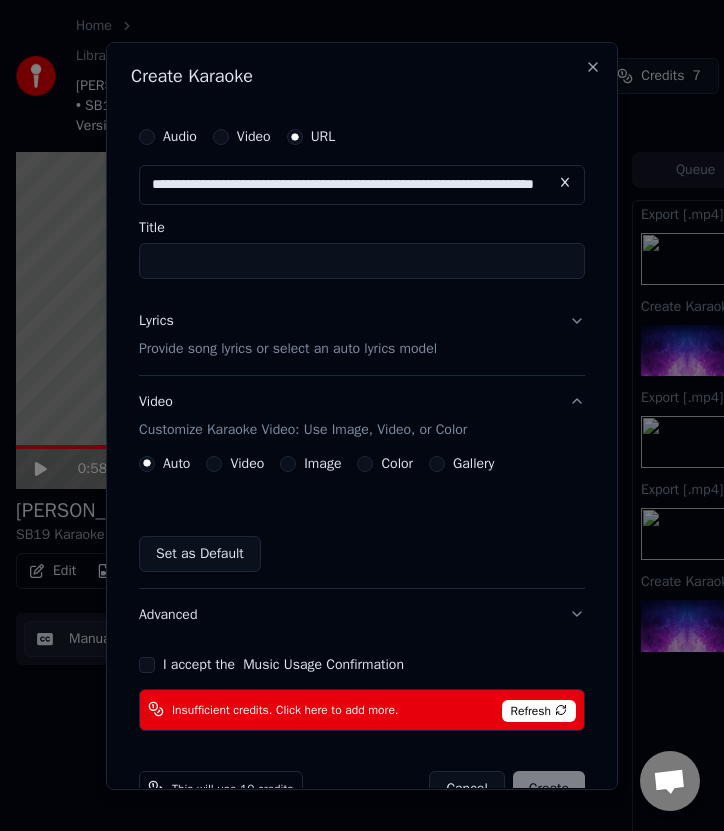 scroll, scrollTop: 0, scrollLeft: 155, axis: horizontal 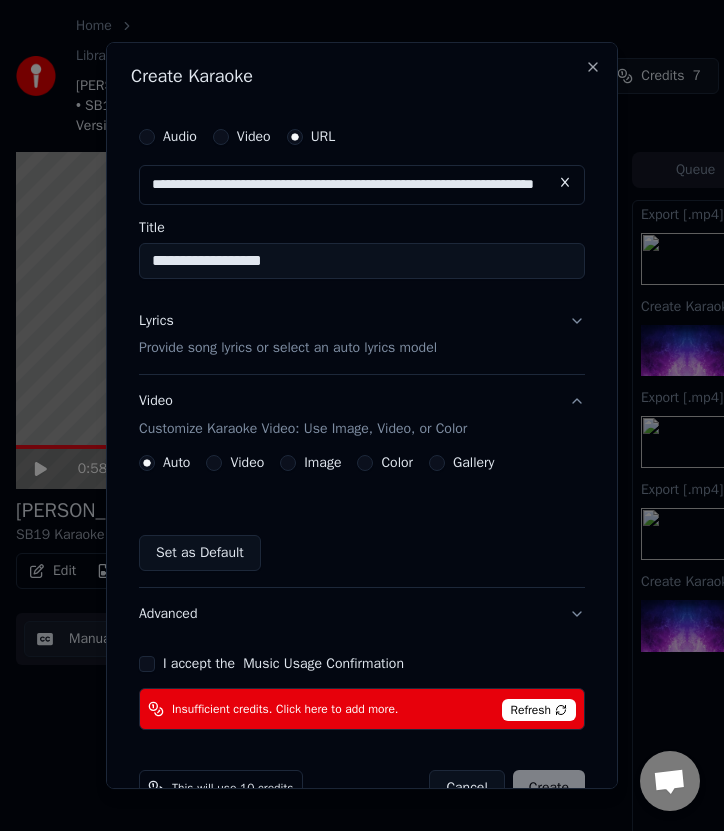 type on "**********" 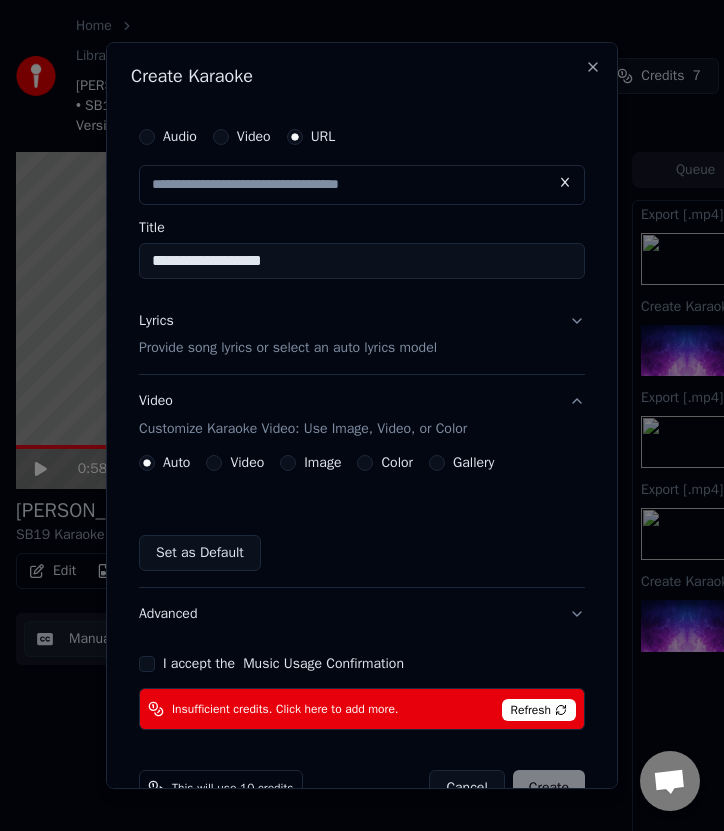 click on "Provide song lyrics or select an auto lyrics model" at bounding box center (288, 349) 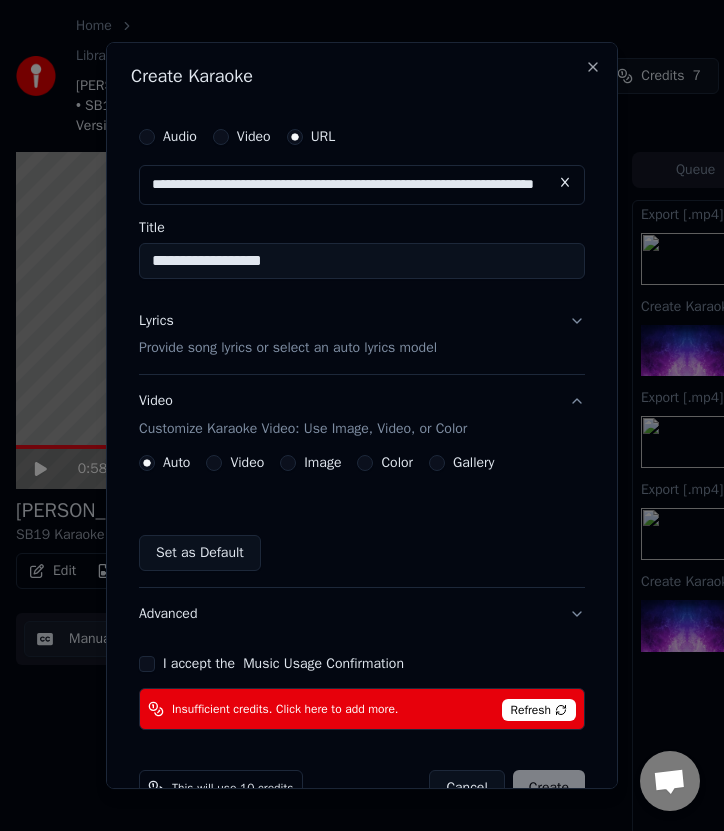 scroll, scrollTop: 0, scrollLeft: 0, axis: both 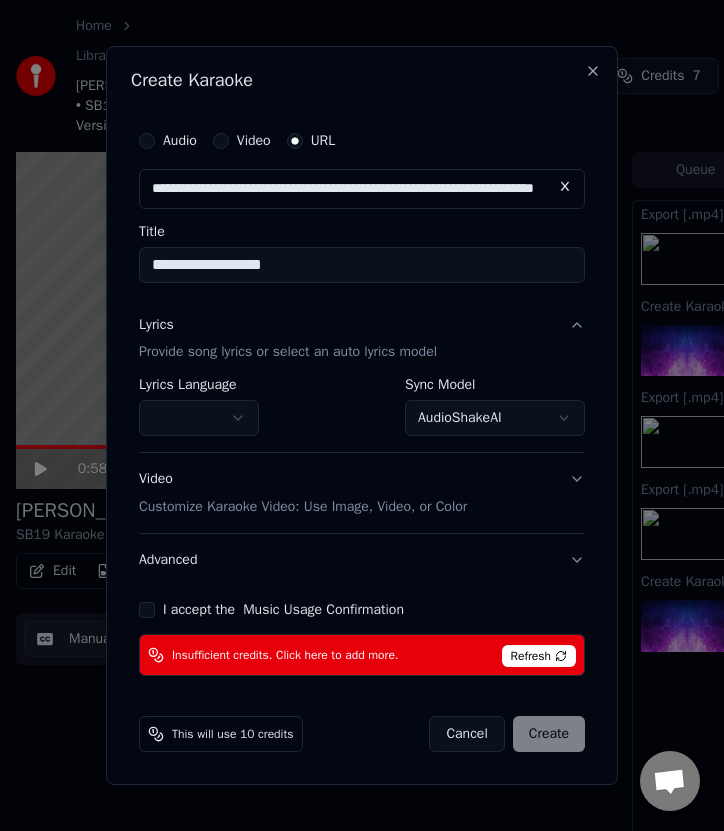 click on "AudioShakeAI" at bounding box center [495, 419] 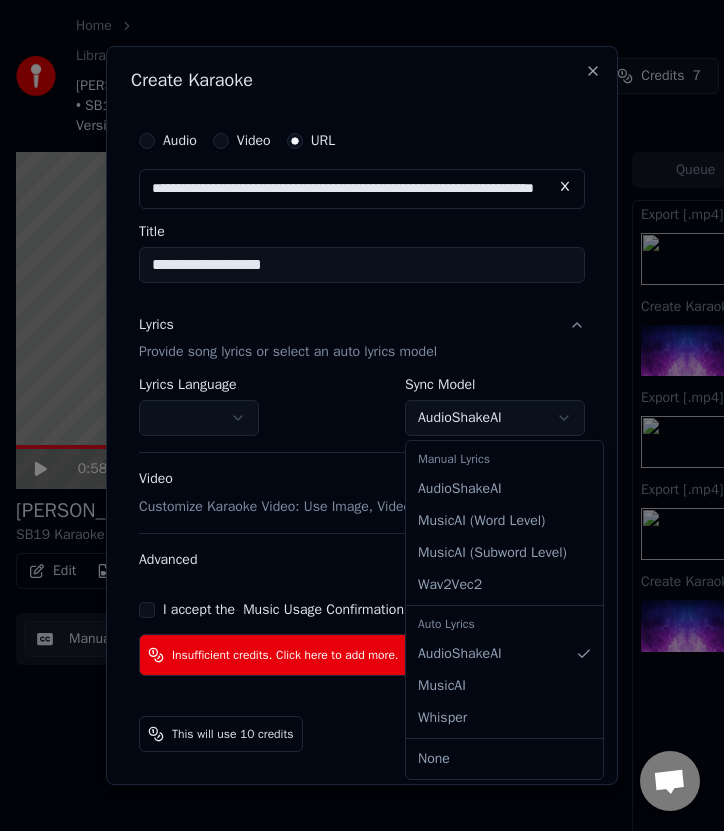 select on "**********" 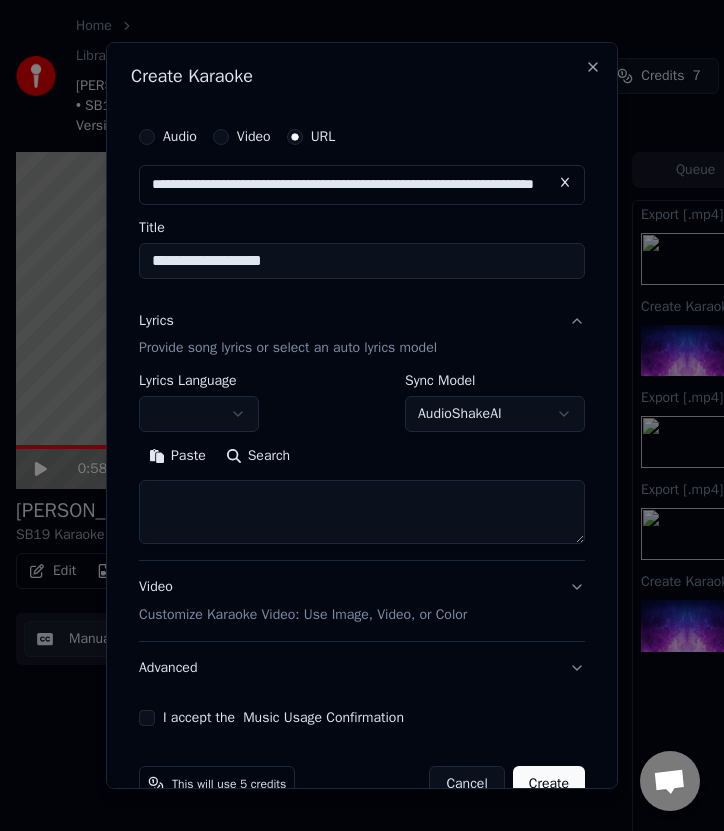 click at bounding box center (199, 415) 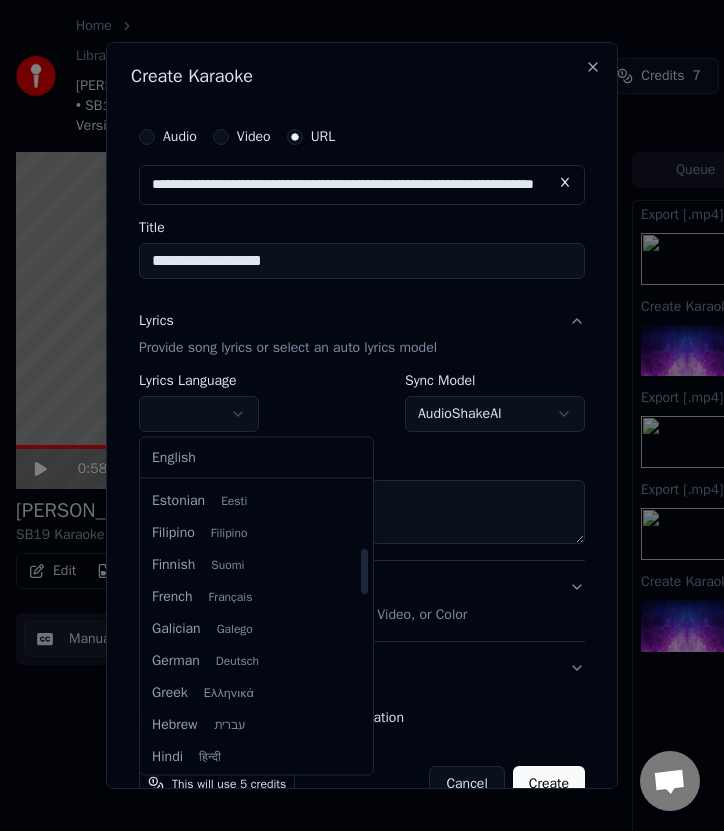 scroll, scrollTop: 393, scrollLeft: 0, axis: vertical 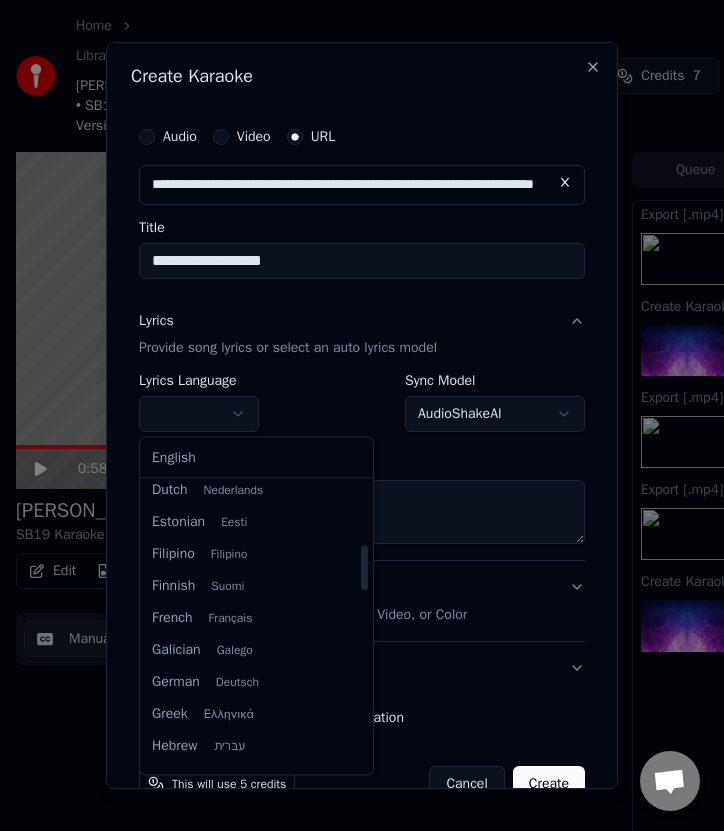 select on "**" 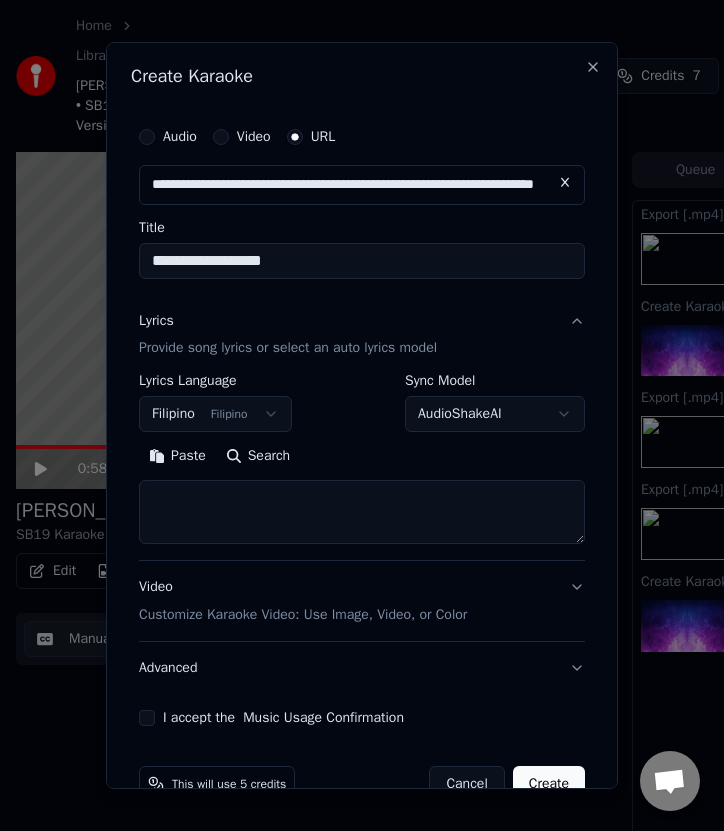 type 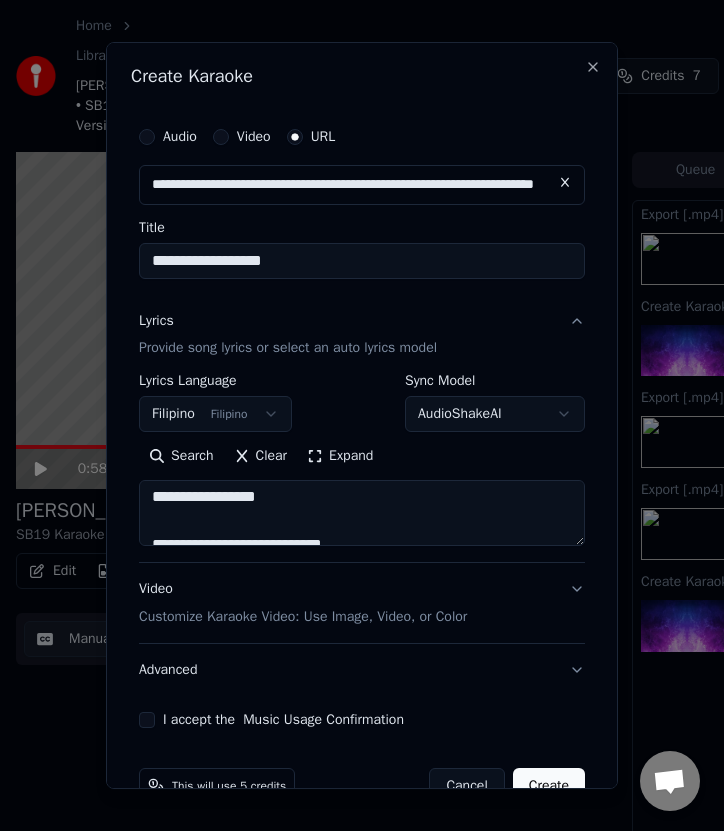 scroll, scrollTop: 0, scrollLeft: 0, axis: both 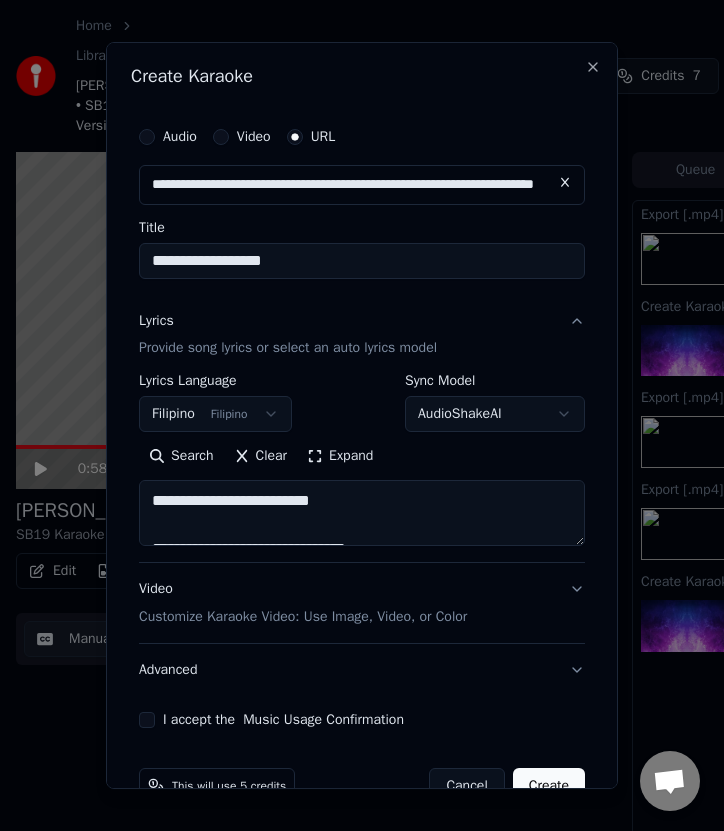 click on "**********" at bounding box center (362, 514) 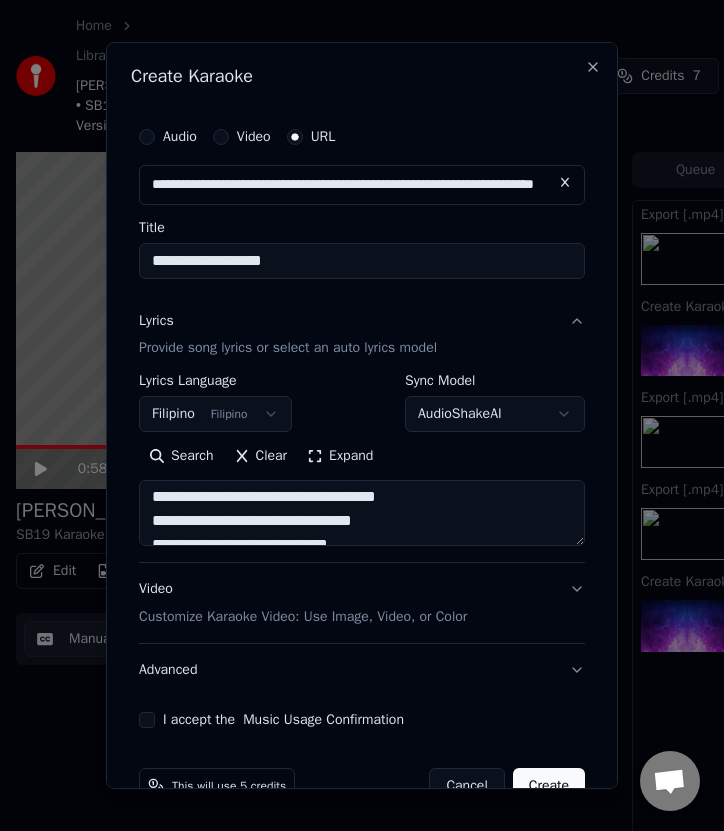 scroll, scrollTop: 984, scrollLeft: 0, axis: vertical 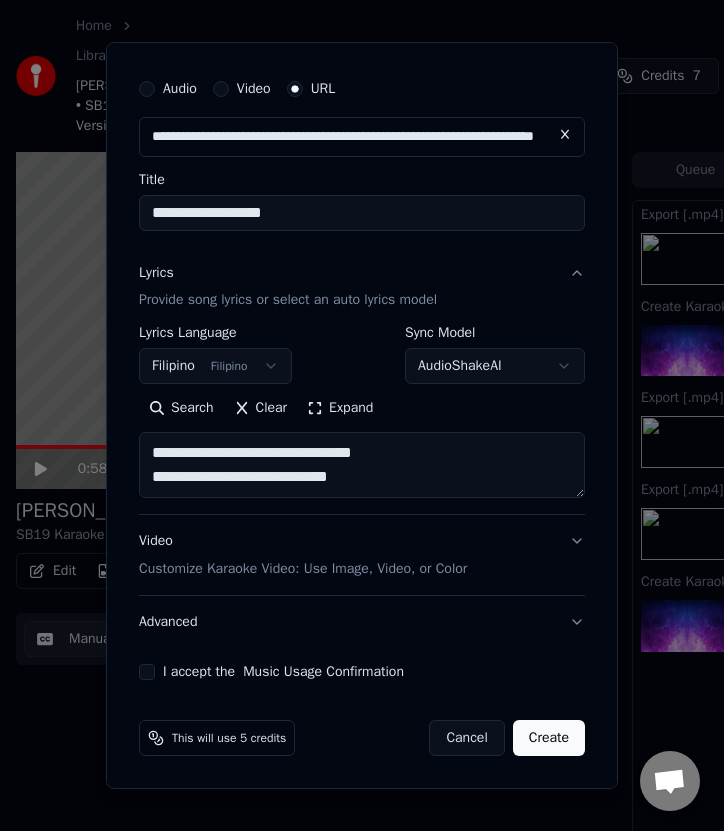 type on "**********" 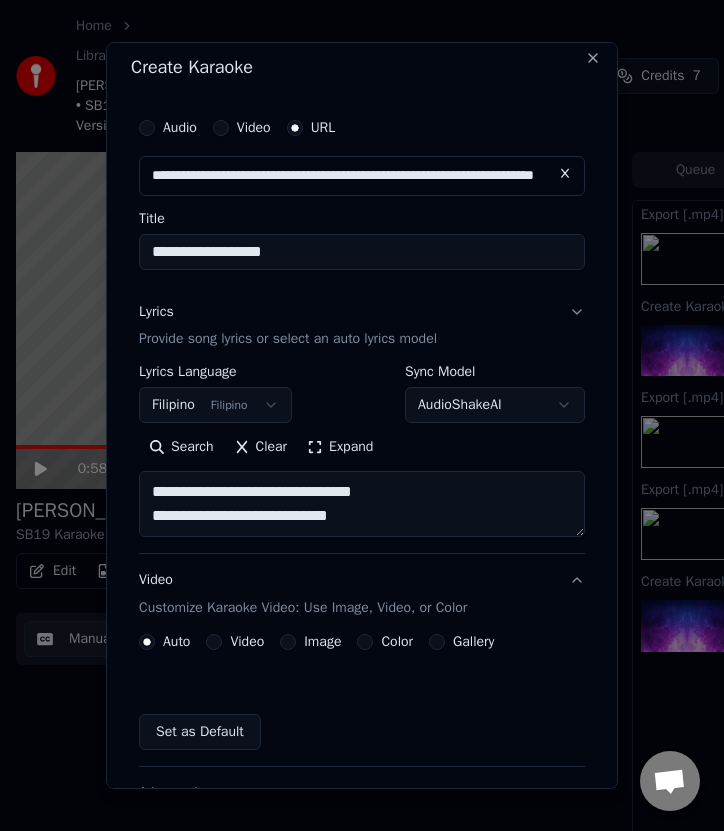 scroll, scrollTop: 0, scrollLeft: 0, axis: both 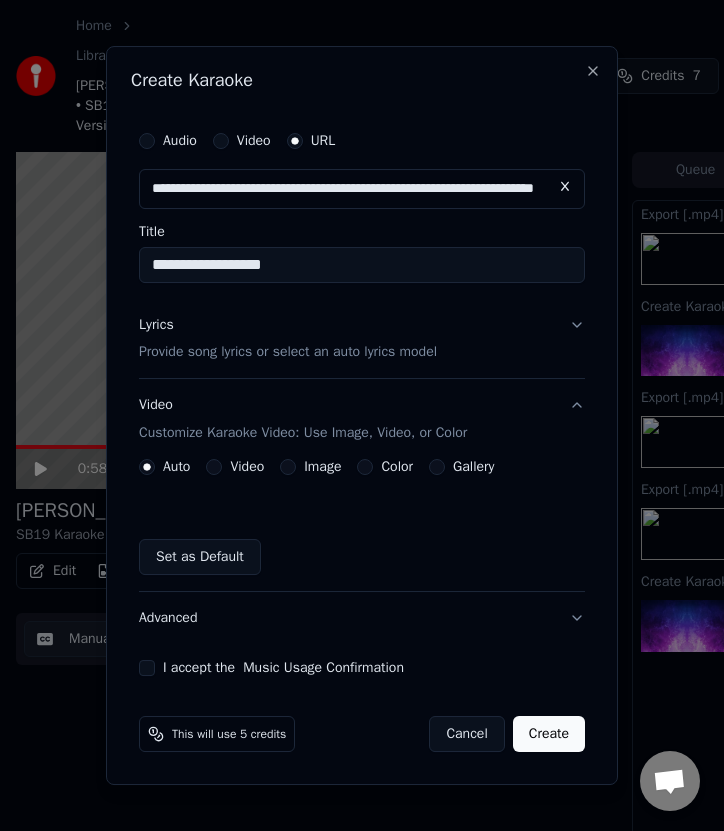 click on "Video" at bounding box center [214, 467] 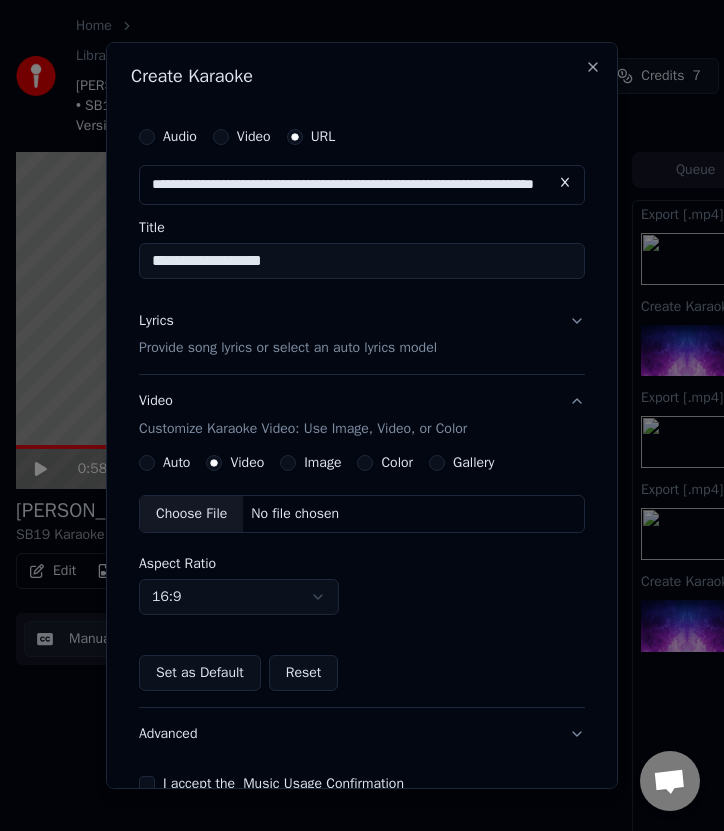 click on "No file chosen" at bounding box center [295, 514] 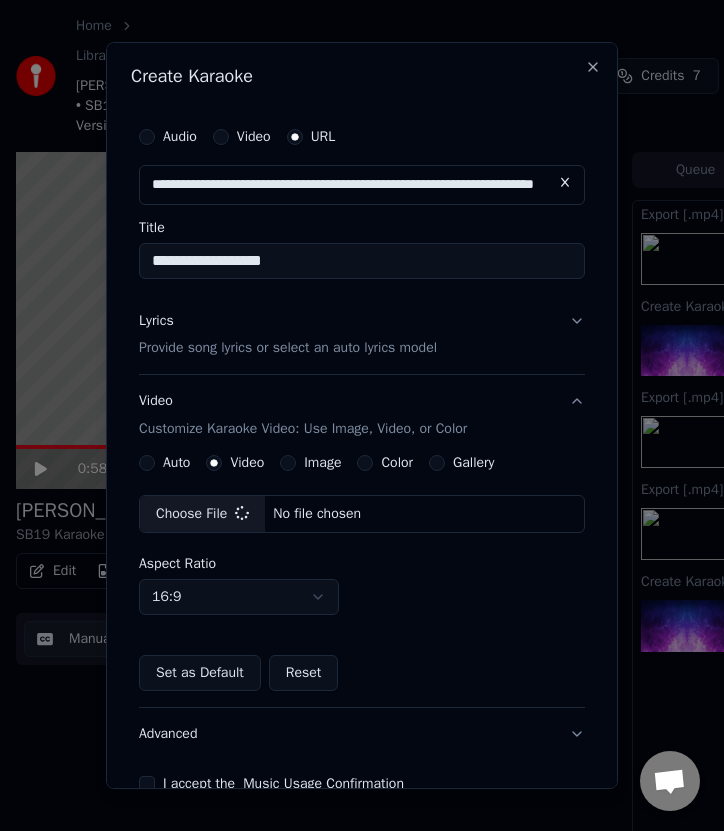 scroll, scrollTop: 112, scrollLeft: 0, axis: vertical 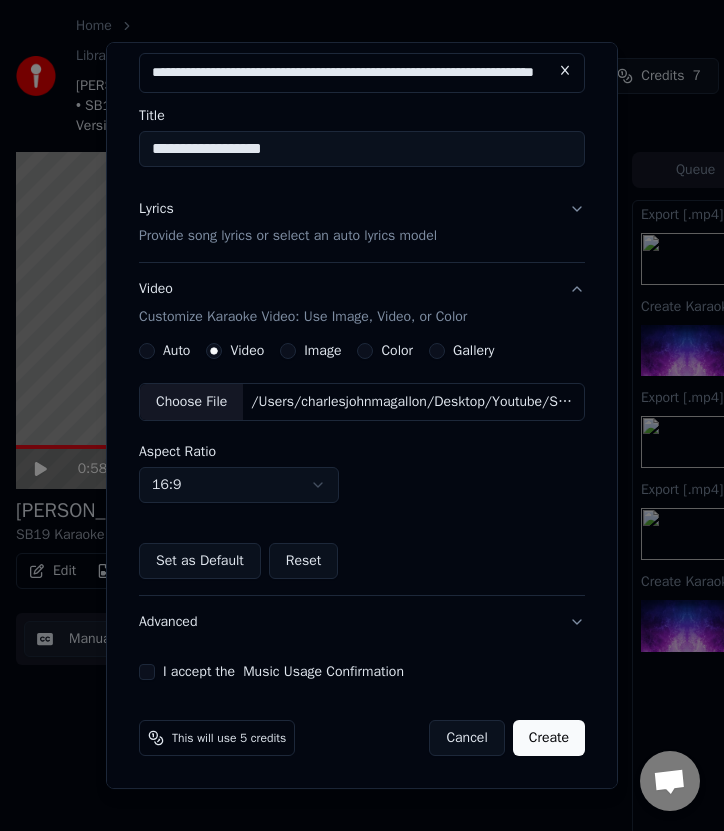 click on "I accept the   Music Usage Confirmation" at bounding box center (147, 672) 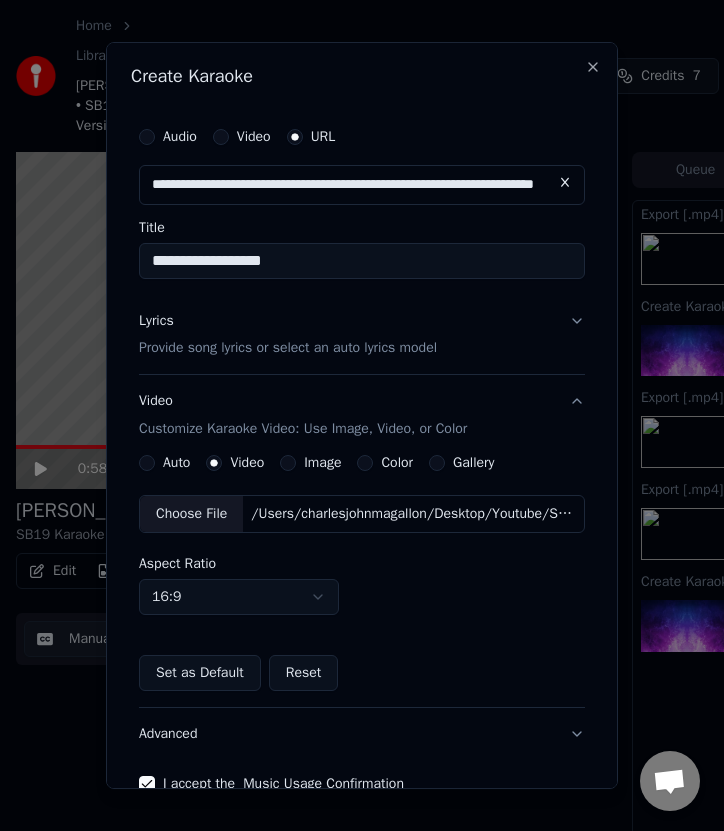scroll, scrollTop: 112, scrollLeft: 0, axis: vertical 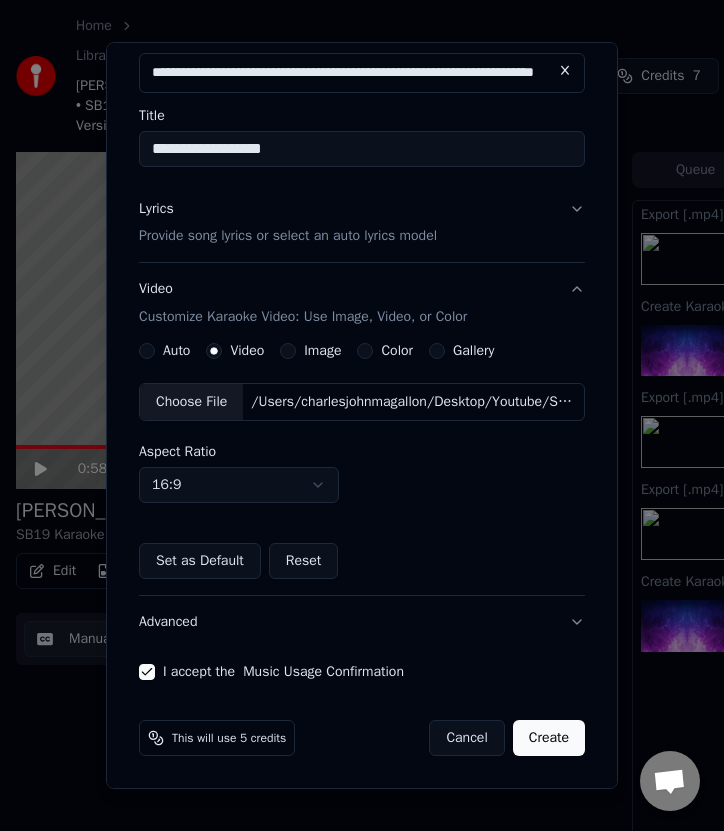 click on "Create" at bounding box center (549, 738) 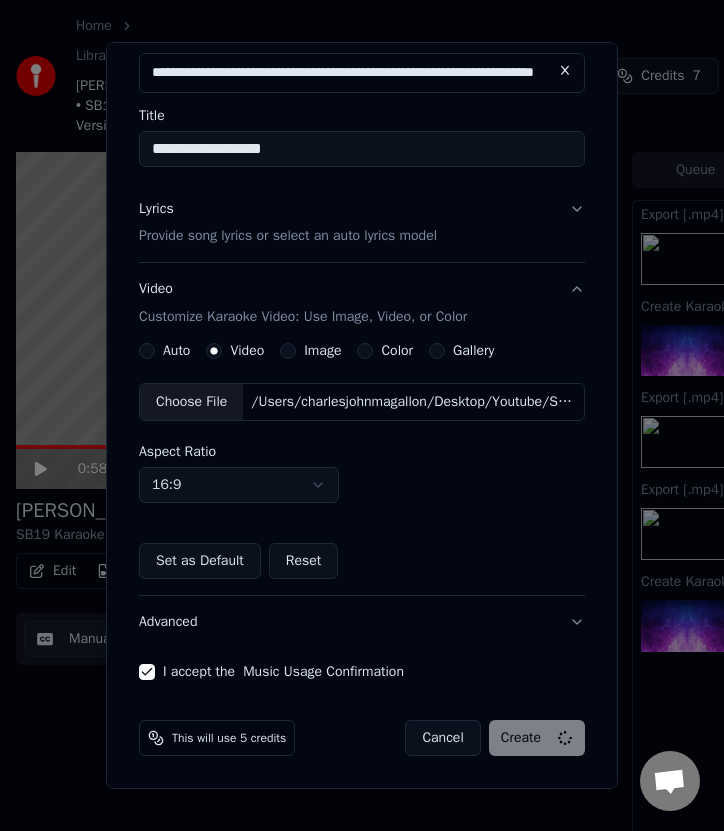 type 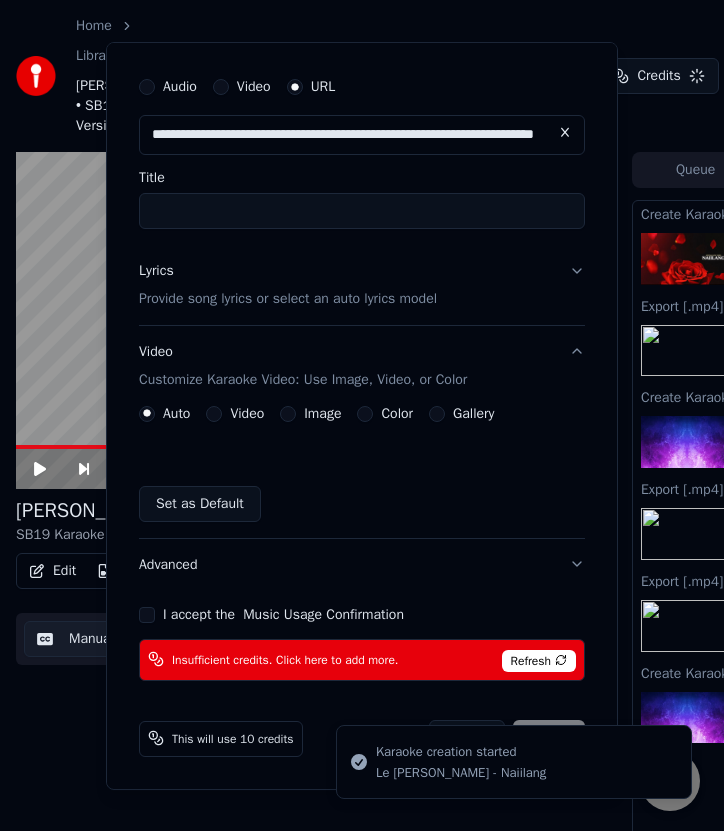 scroll, scrollTop: 0, scrollLeft: 0, axis: both 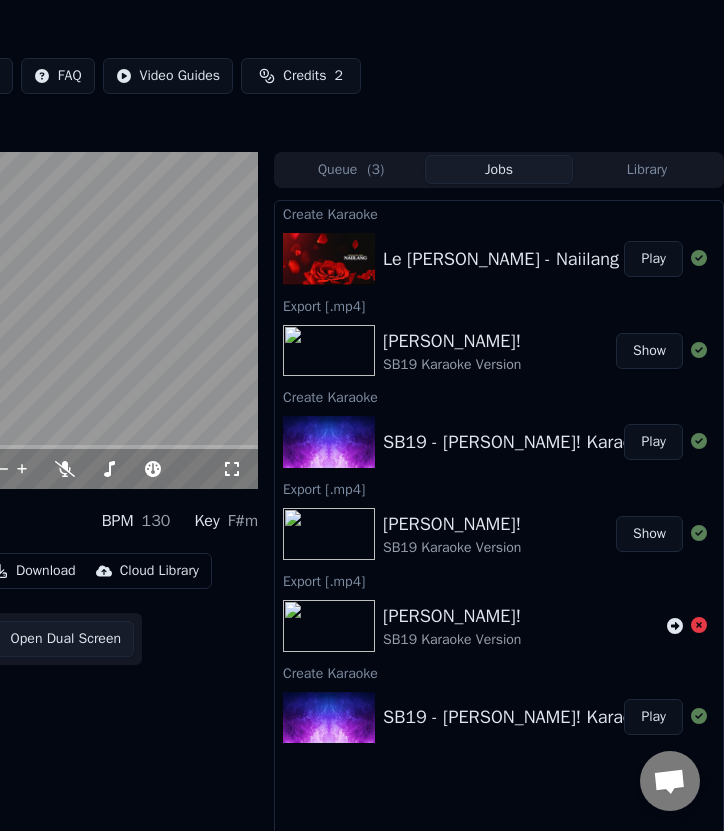 click on "Play" at bounding box center (653, 259) 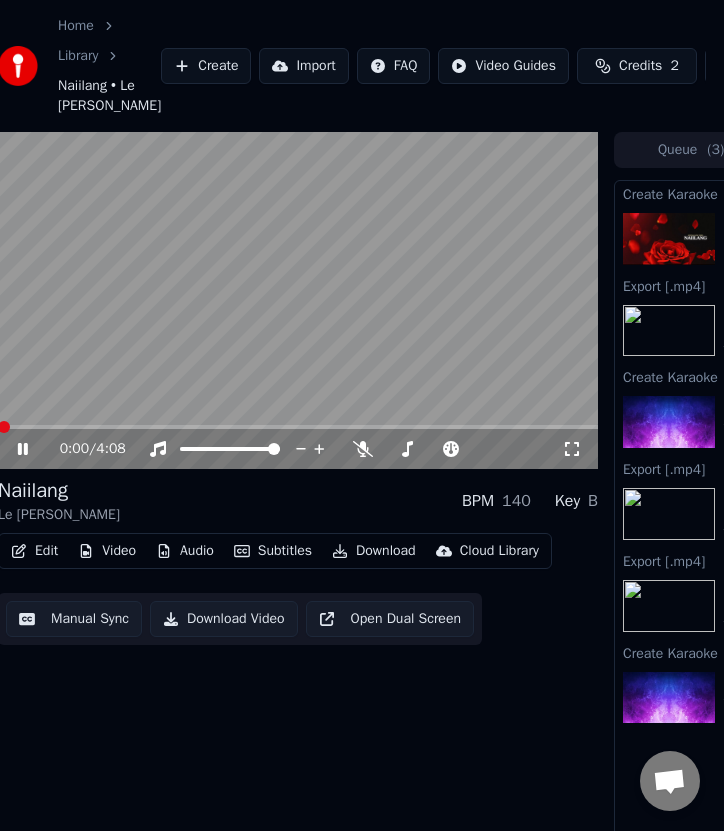 scroll, scrollTop: 0, scrollLeft: 0, axis: both 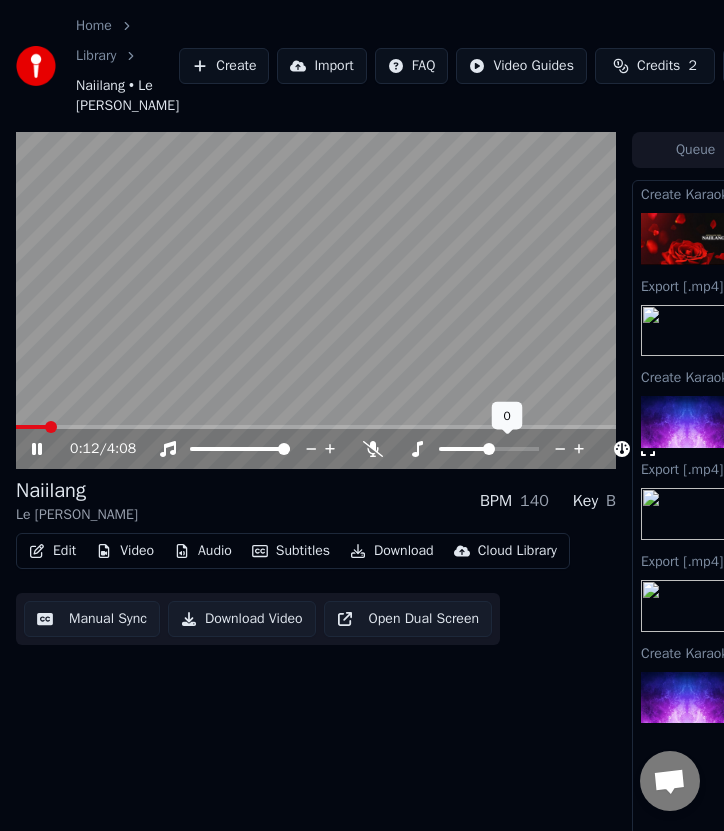click at bounding box center (489, 449) 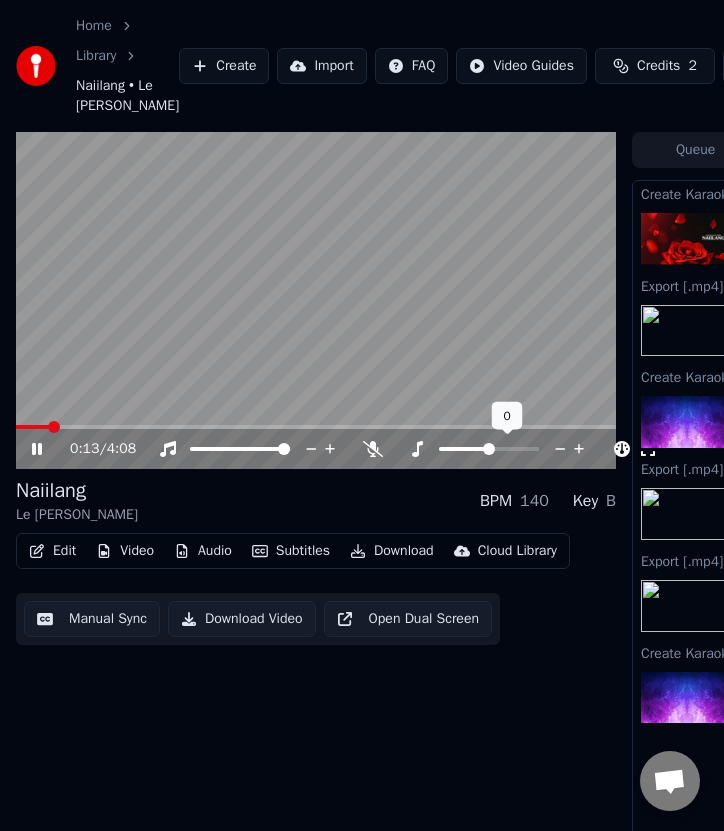 click at bounding box center (489, 449) 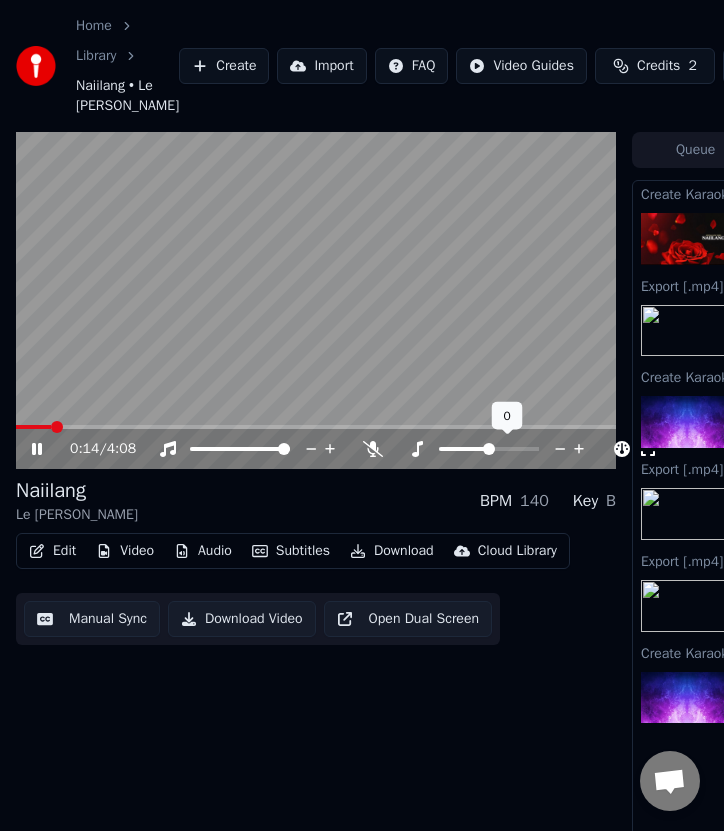 click at bounding box center [489, 449] 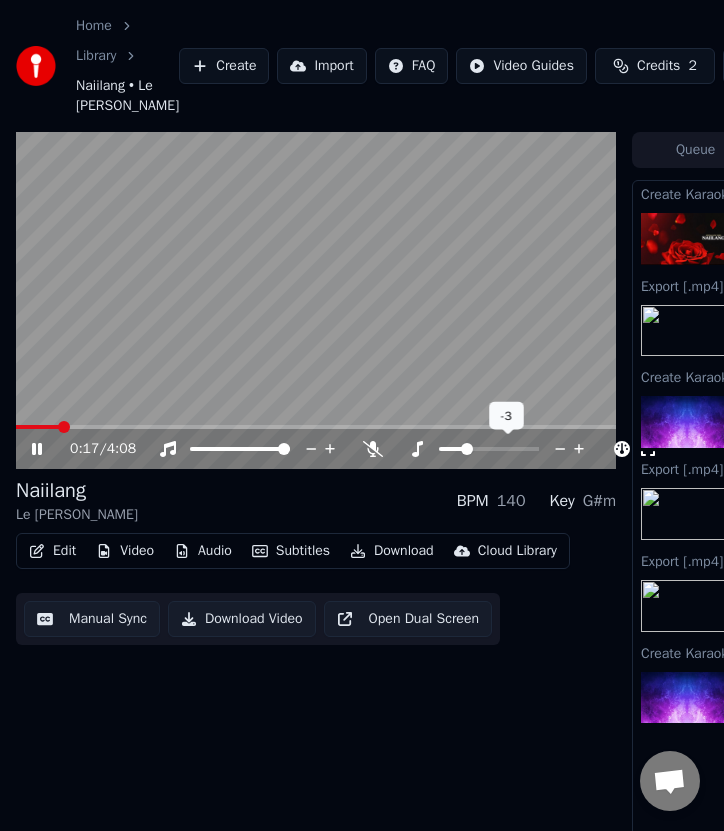 click at bounding box center [467, 449] 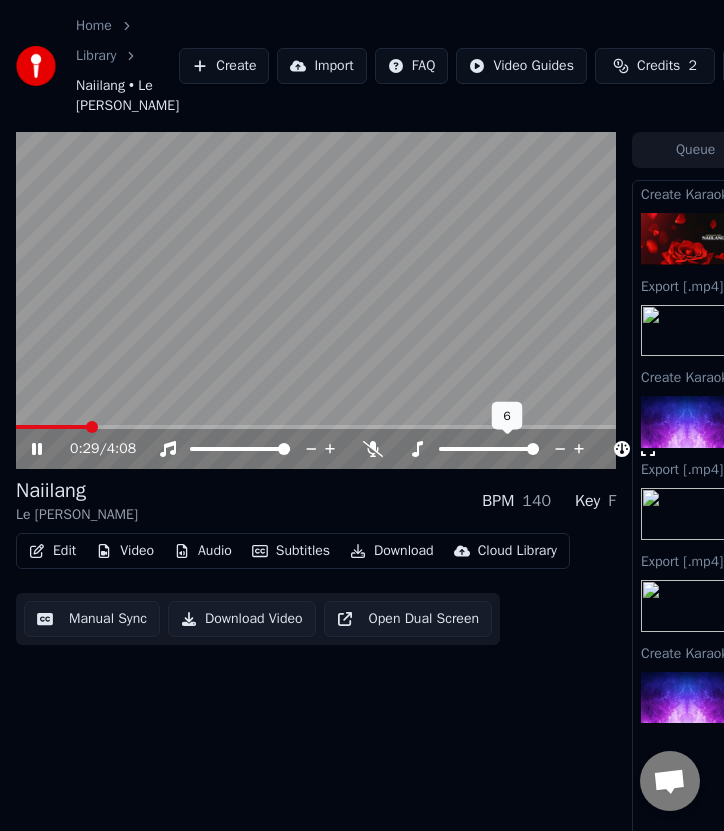 click at bounding box center (533, 449) 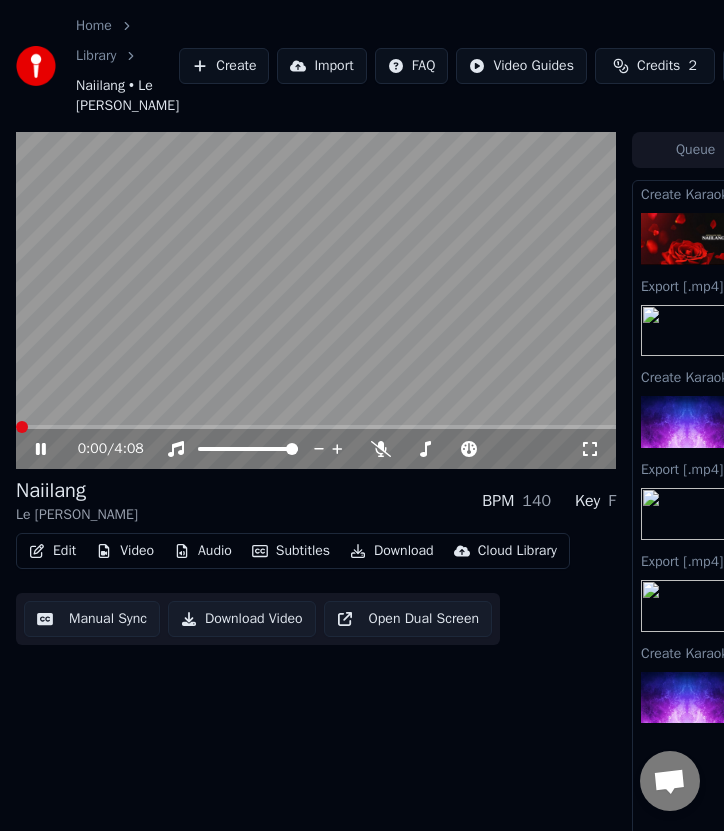 click at bounding box center [22, 427] 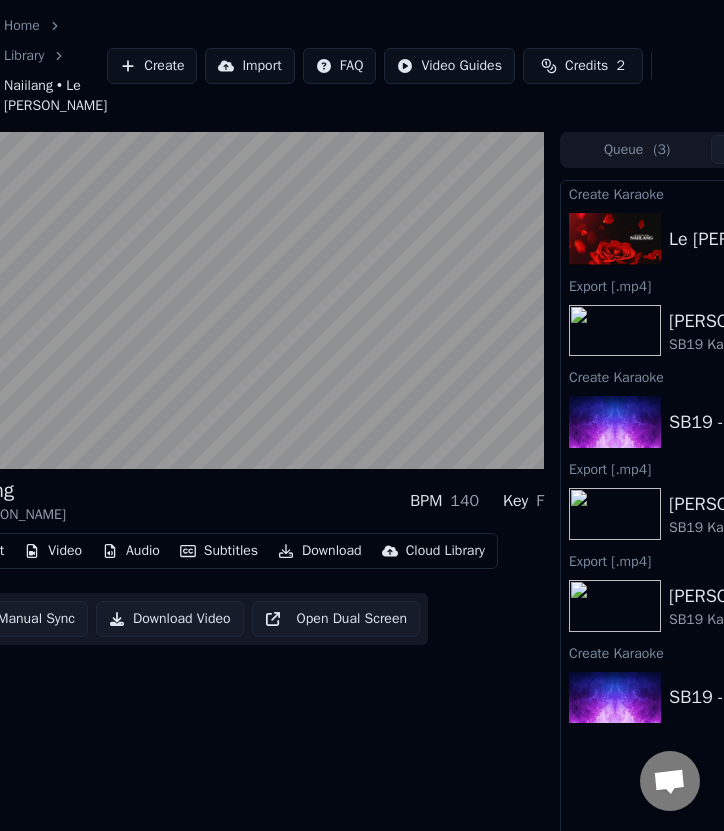 scroll, scrollTop: 0, scrollLeft: 0, axis: both 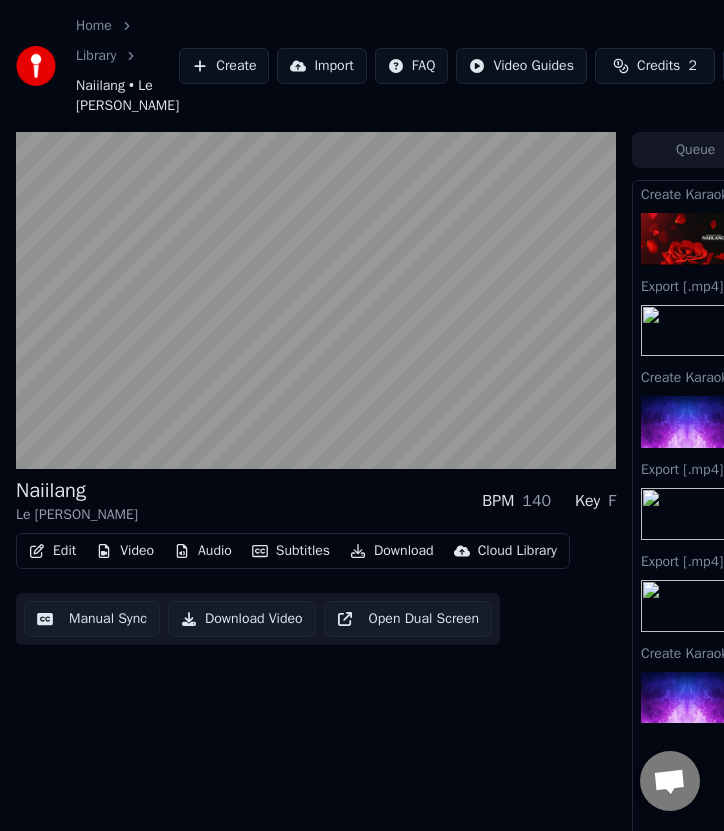click 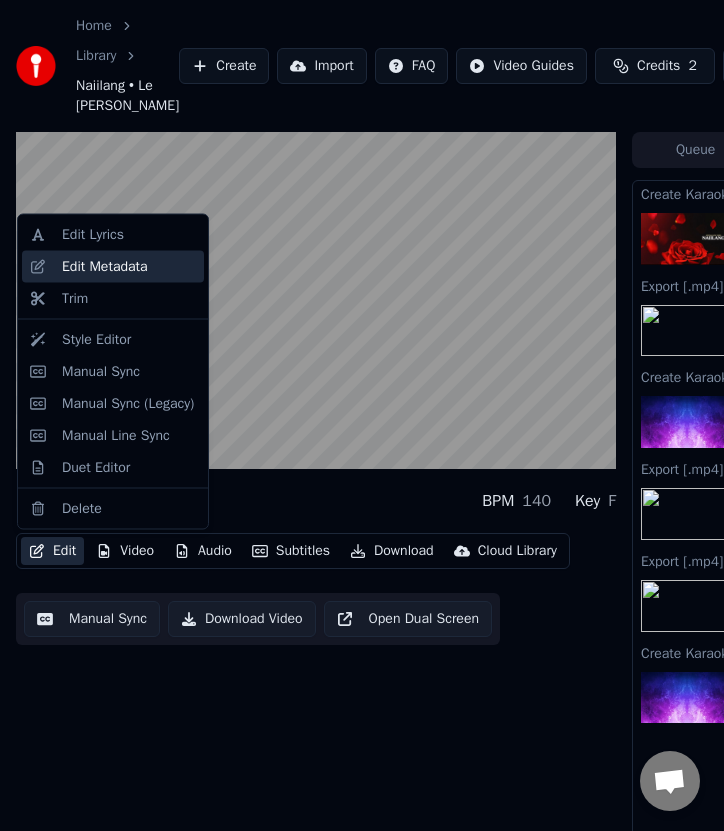 click on "Edit Metadata" at bounding box center (113, 266) 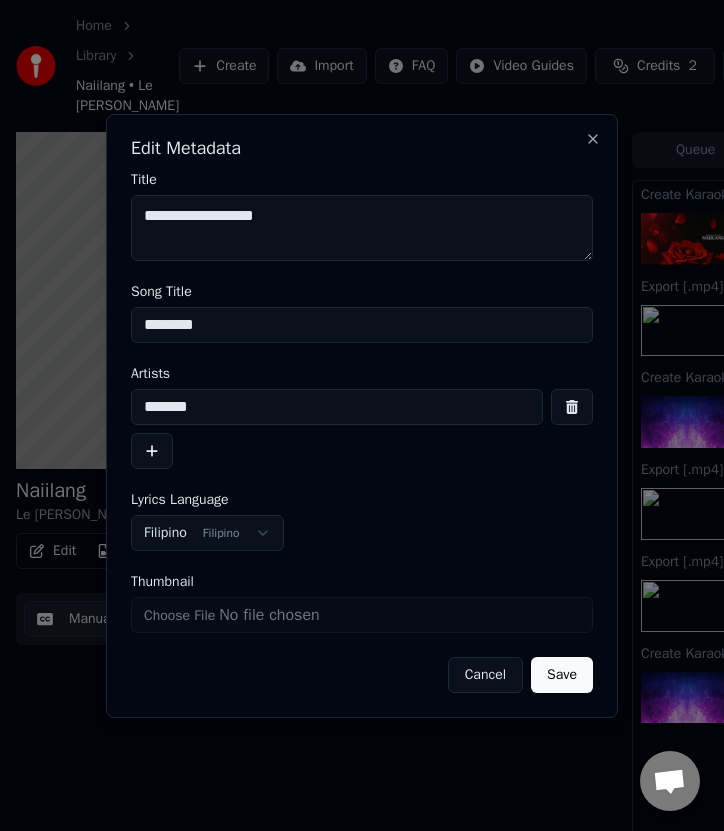 click on "*******" at bounding box center (337, 407) 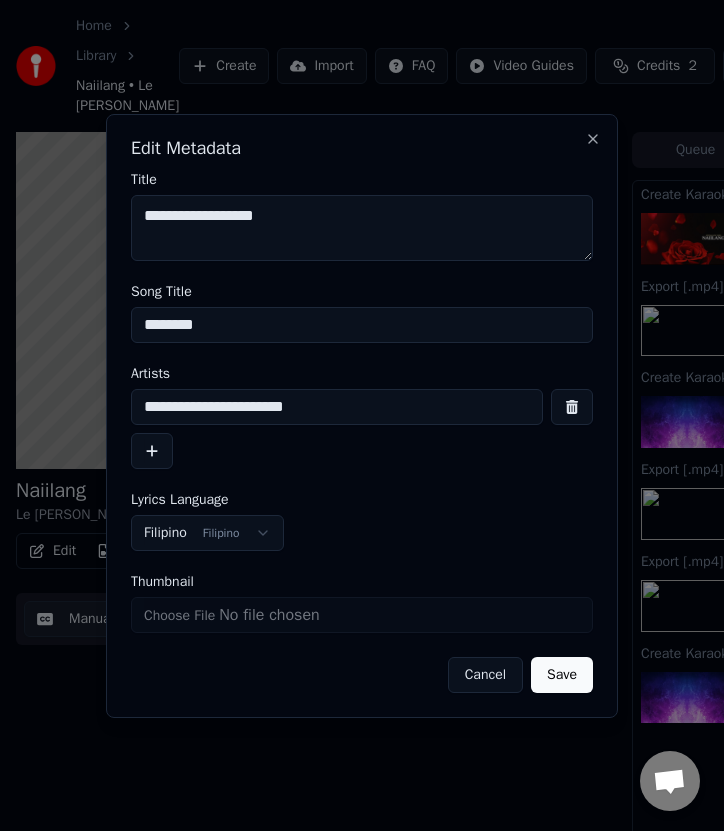 type on "**********" 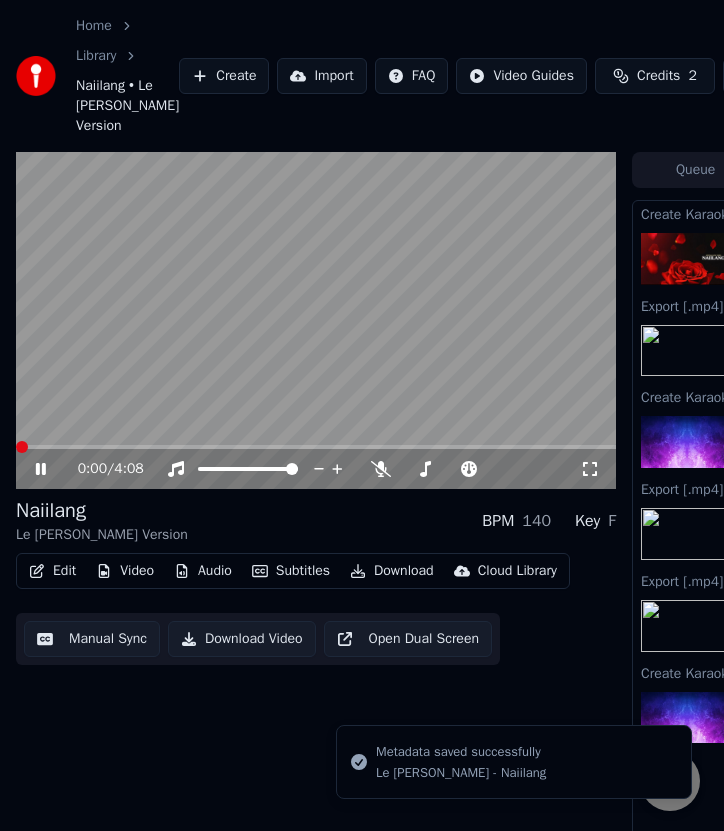 click at bounding box center [22, 447] 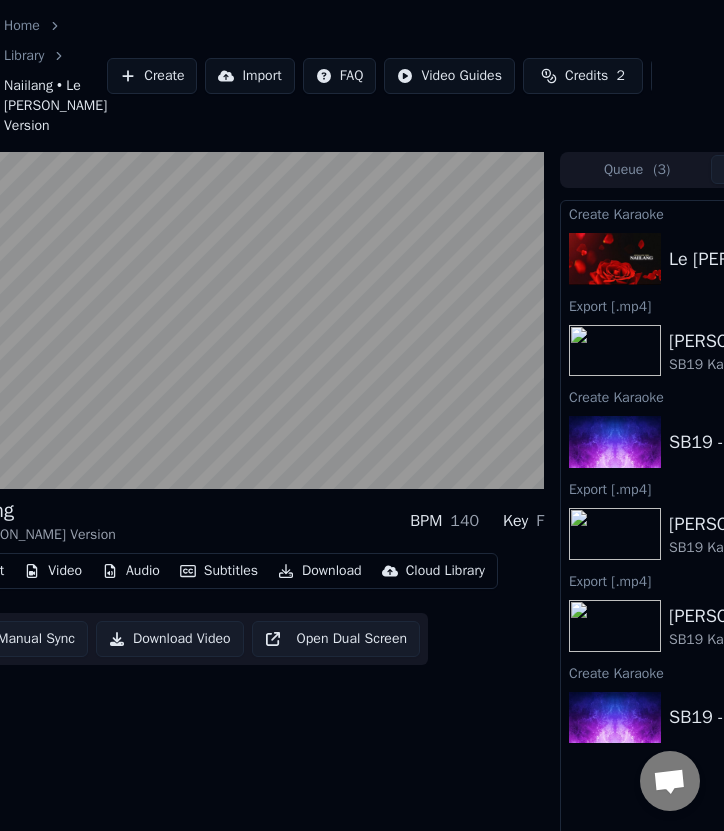 scroll, scrollTop: 0, scrollLeft: 0, axis: both 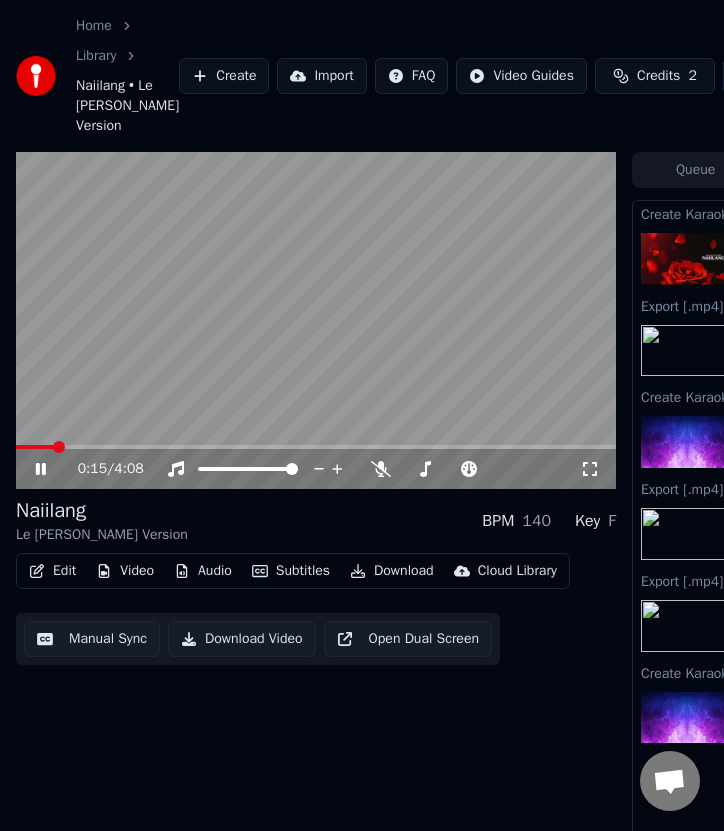 click on "Download Video" at bounding box center (242, 639) 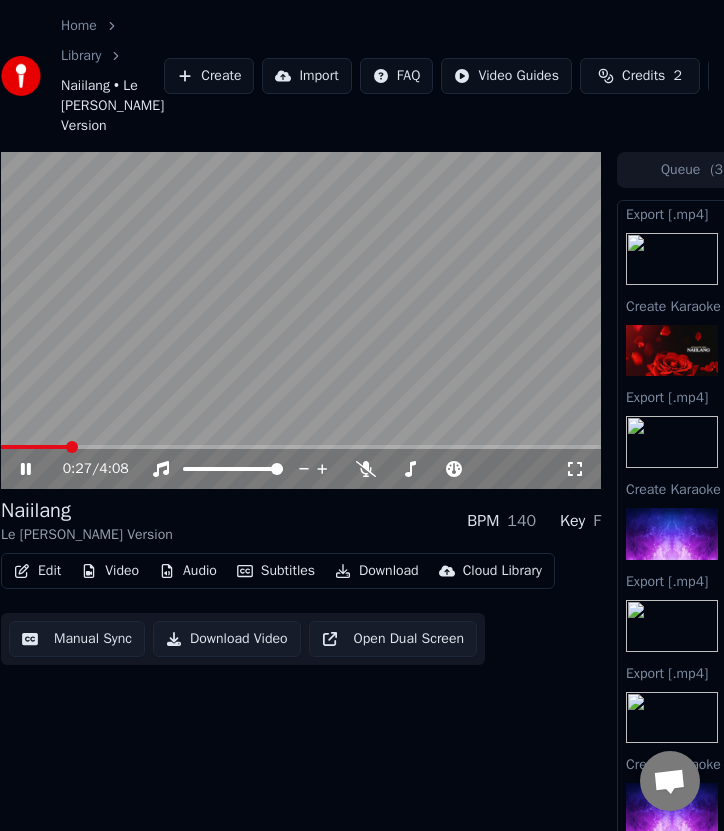 scroll, scrollTop: 0, scrollLeft: 0, axis: both 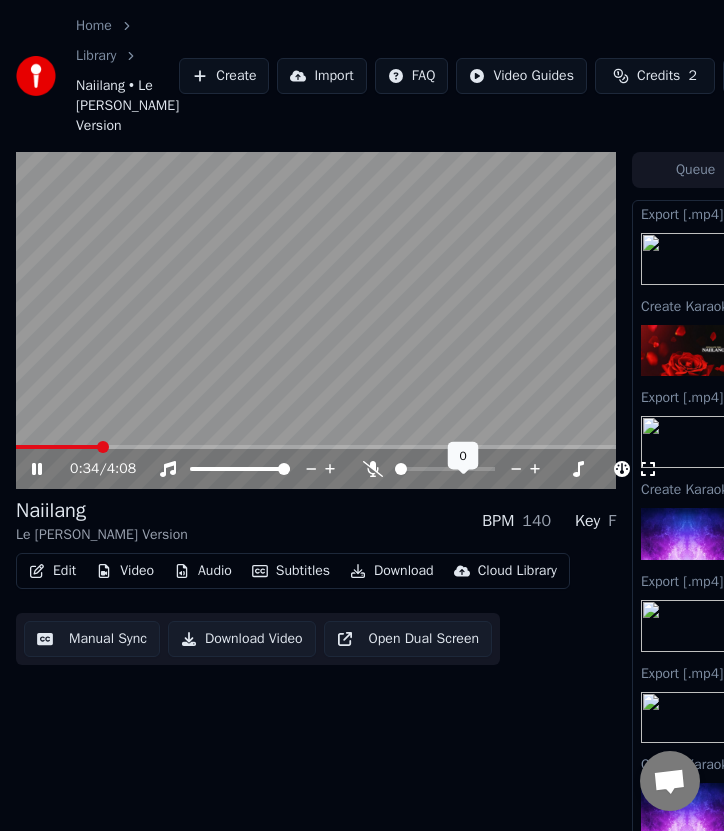 click at bounding box center [463, 469] 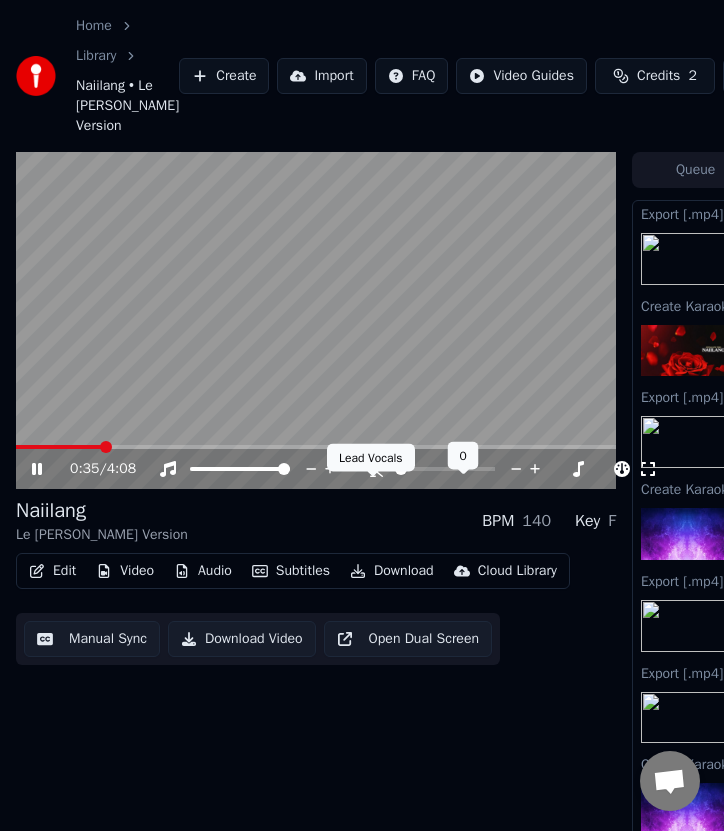 click 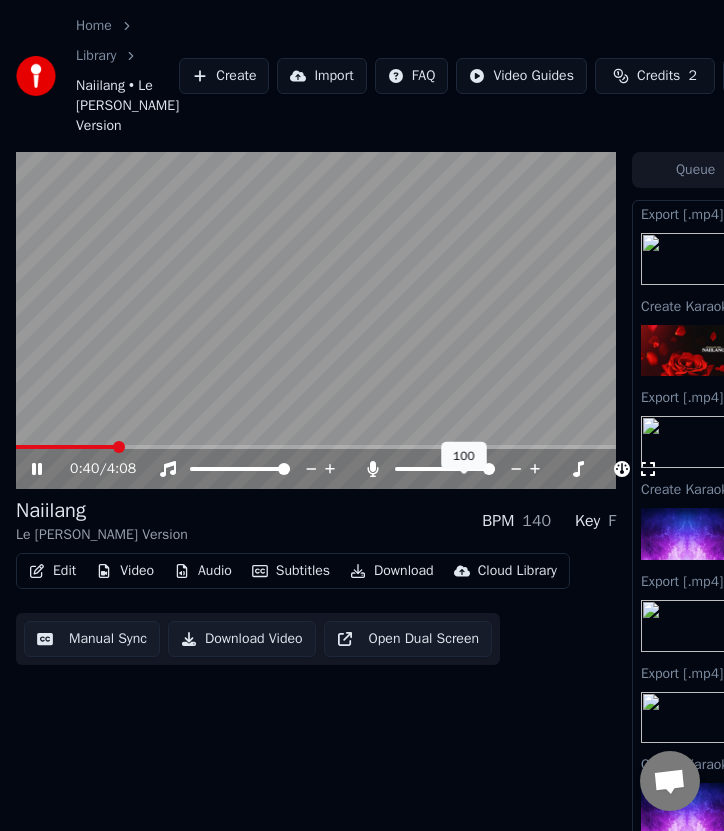 click 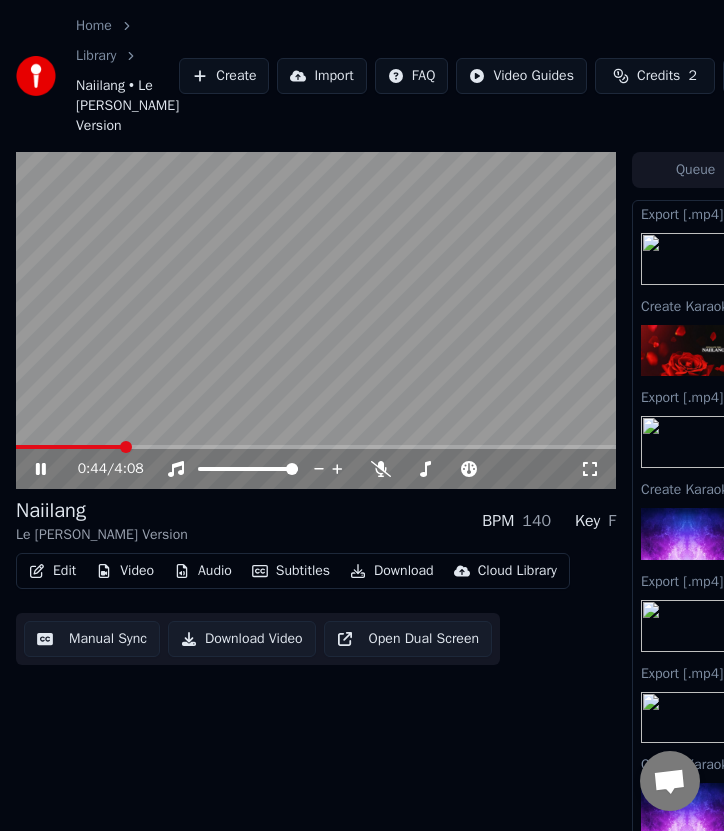 click 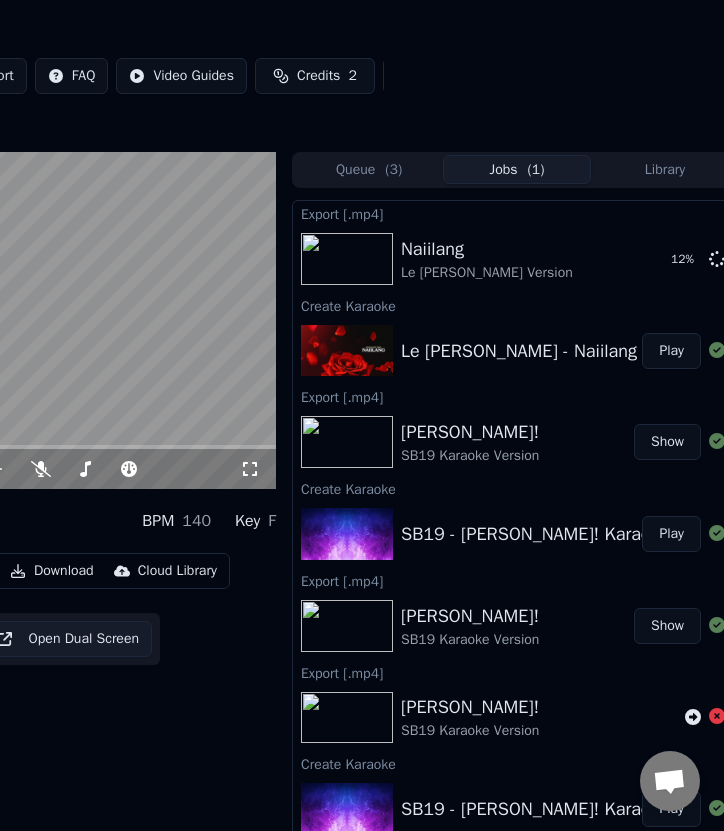 scroll, scrollTop: 2, scrollLeft: 358, axis: both 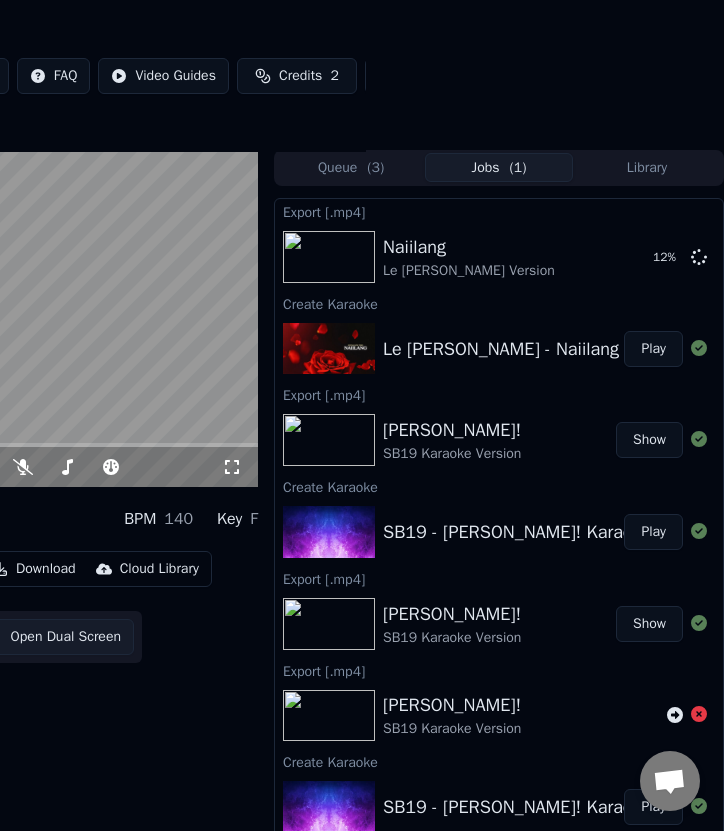 click on "SB19 - [PERSON_NAME]! Karaoke Version Play" at bounding box center (499, 532) 